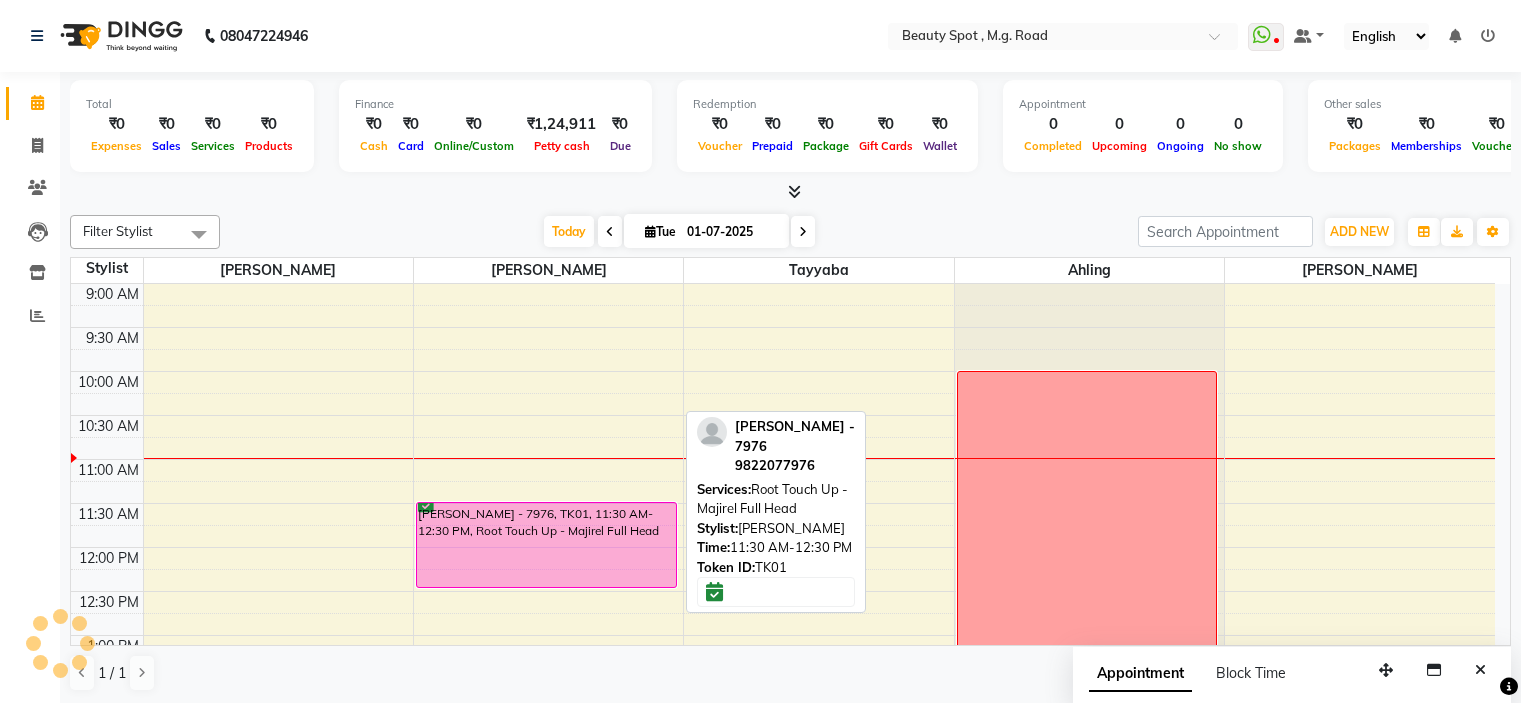 scroll, scrollTop: 0, scrollLeft: 0, axis: both 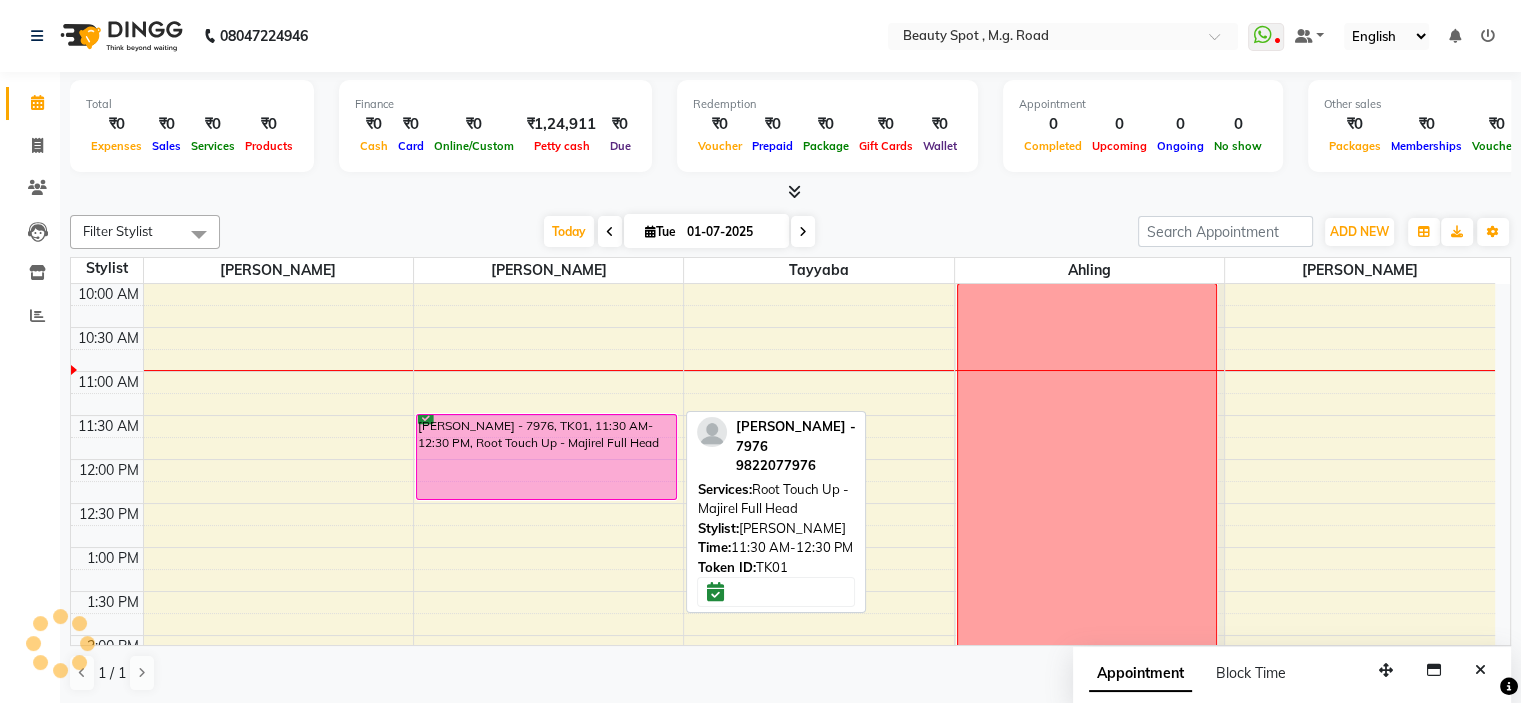 click on "[PERSON_NAME] - 7976, TK01, 11:30 AM-12:30 PM, Root Touch Up - Majirel Full Head" at bounding box center [546, 457] 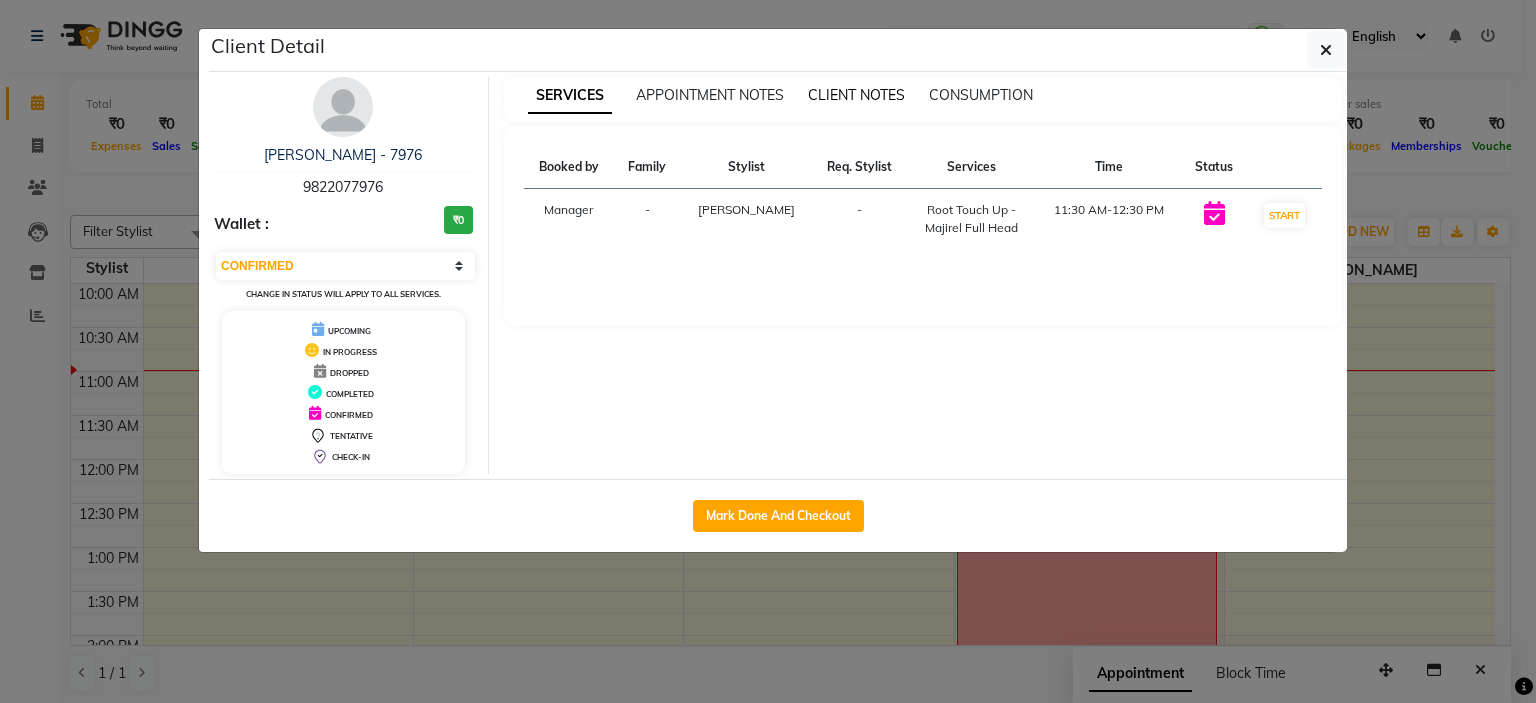 click on "CLIENT NOTES" at bounding box center (856, 95) 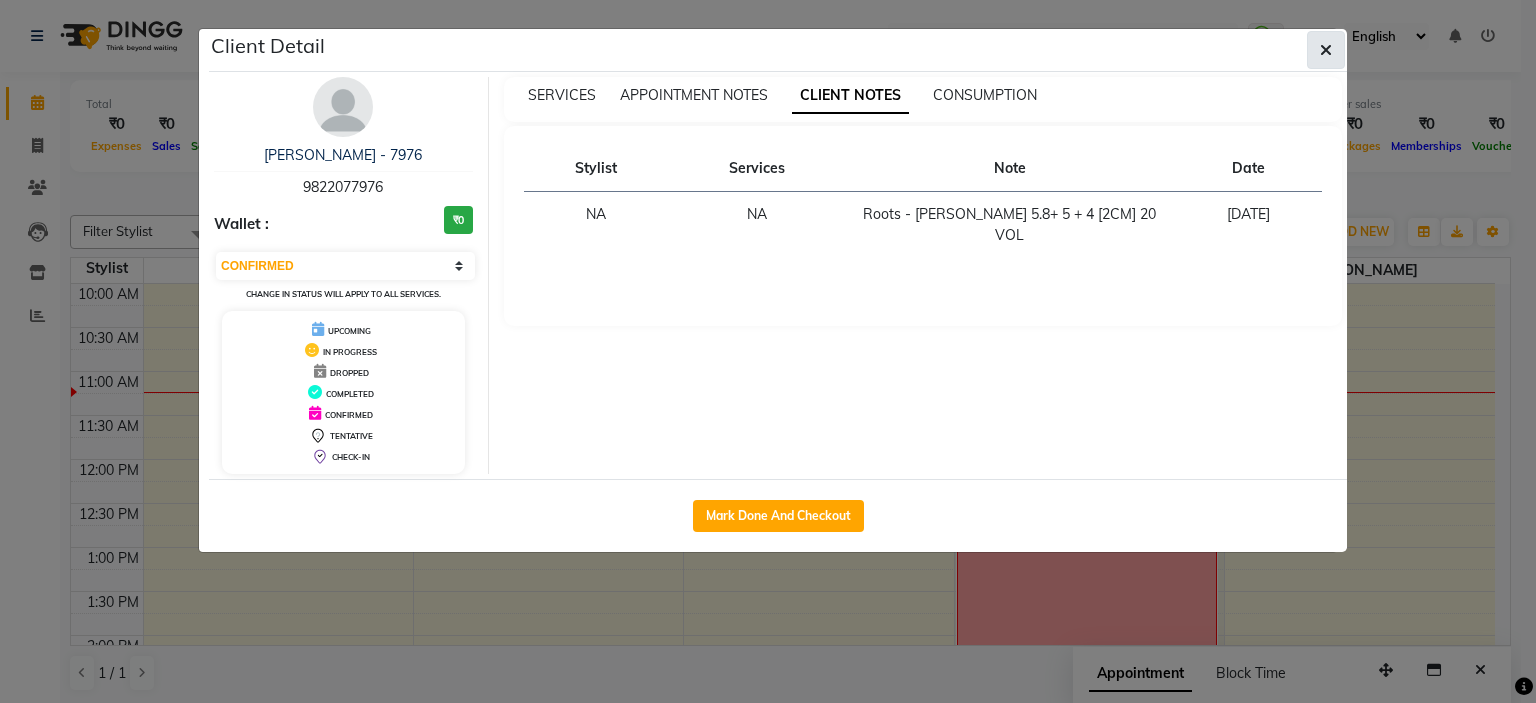 click 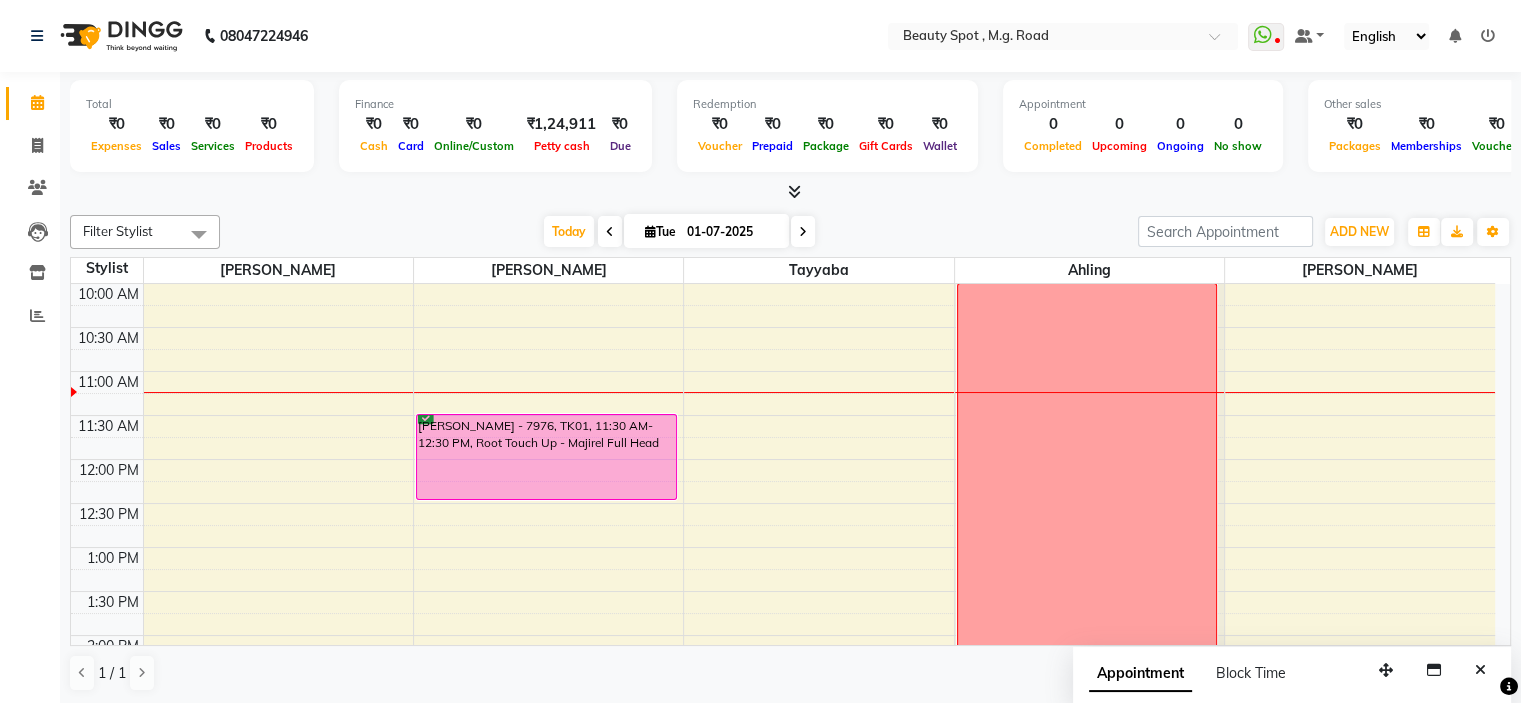 click at bounding box center (803, 231) 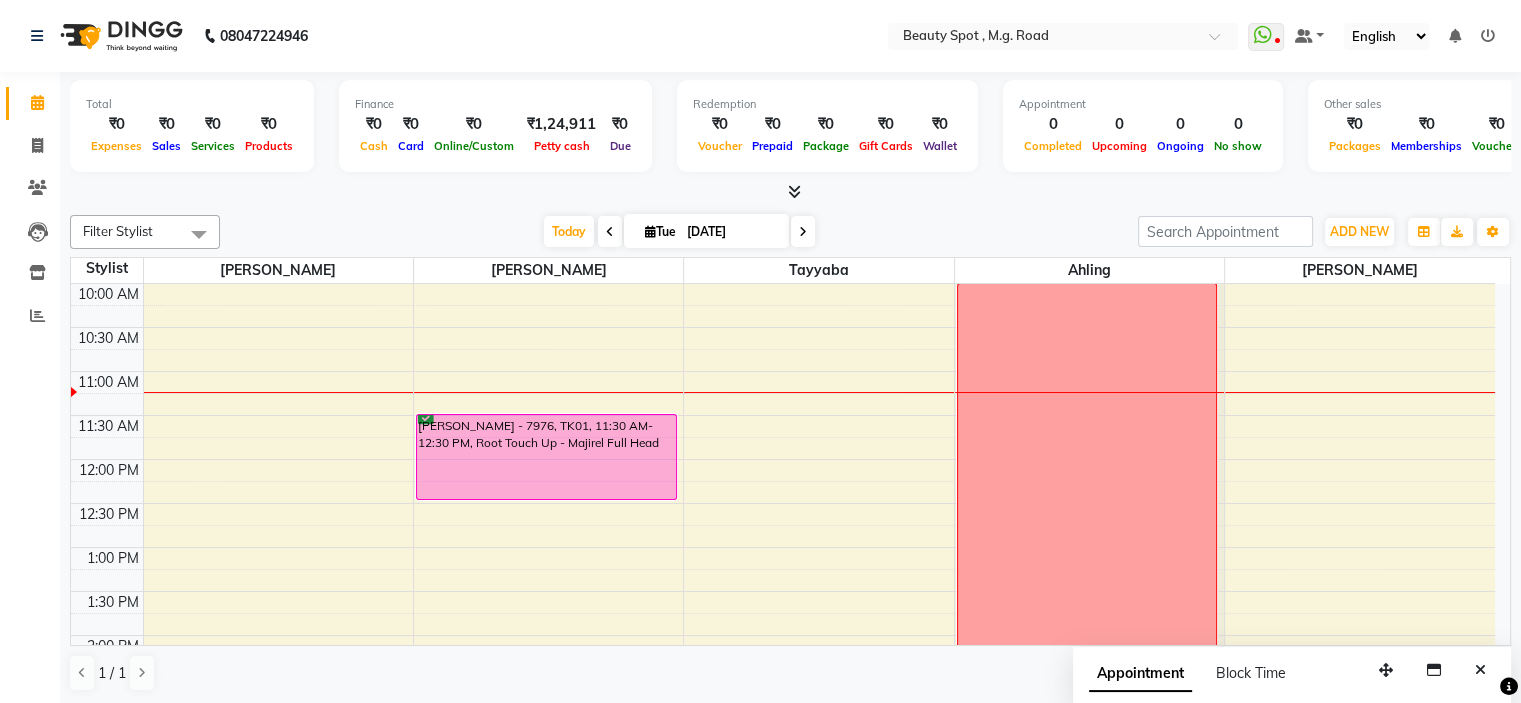 scroll, scrollTop: 0, scrollLeft: 0, axis: both 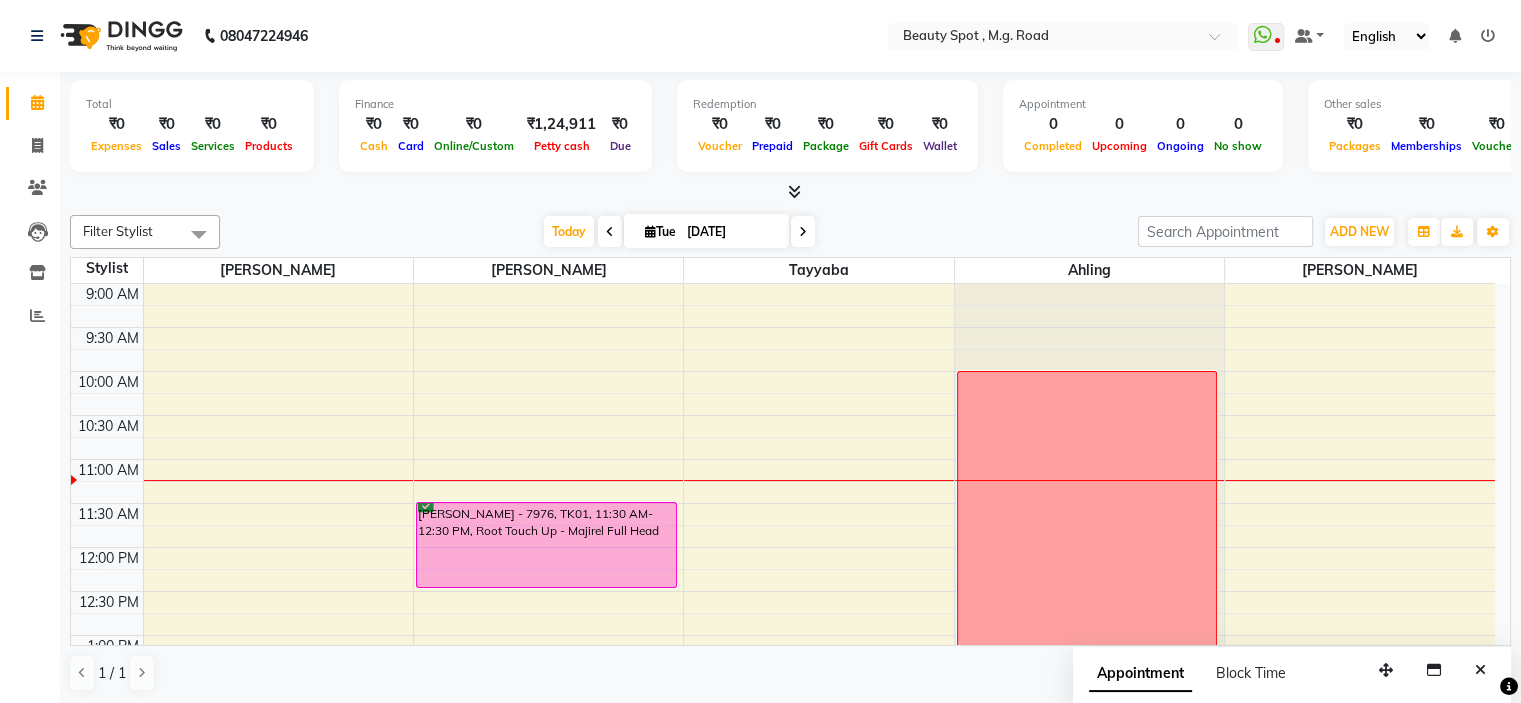click on "[DATE]" at bounding box center [731, 232] 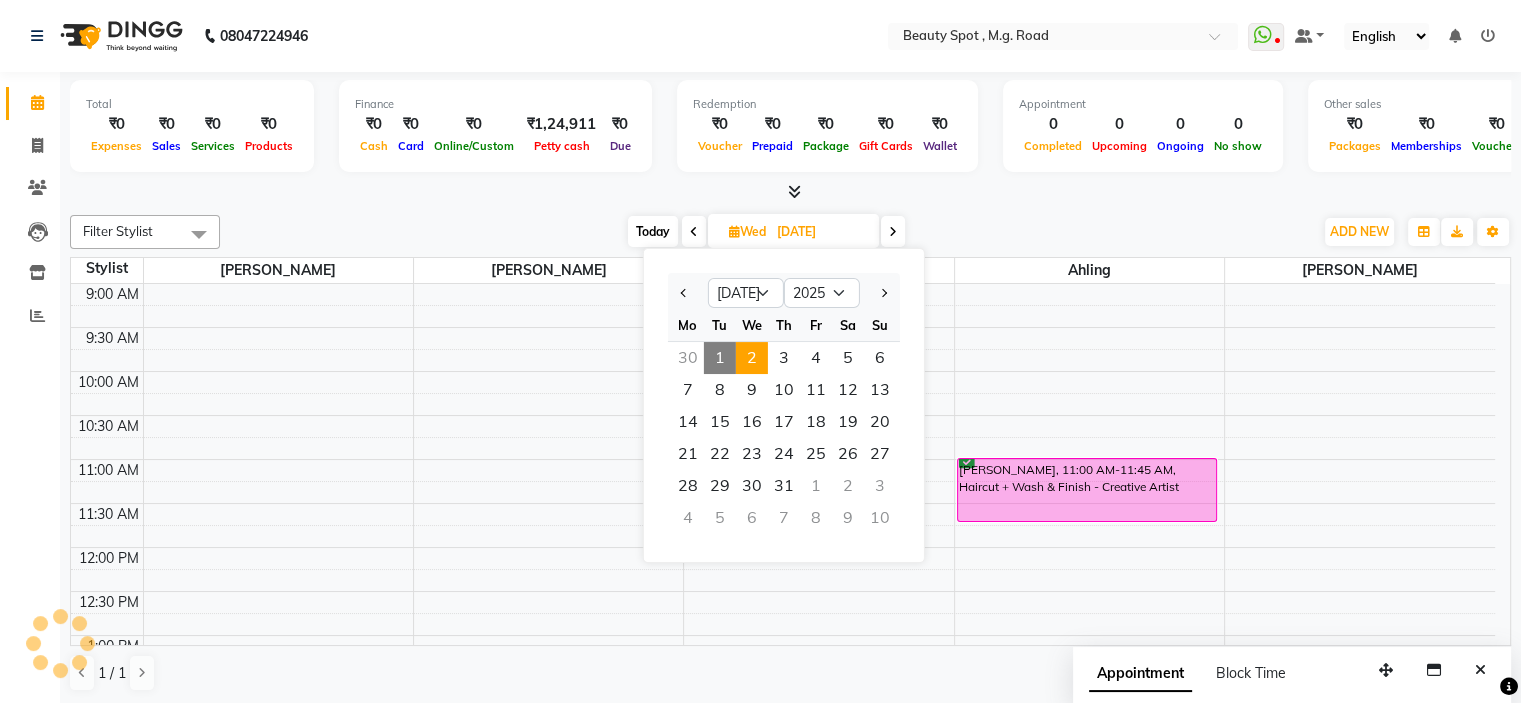 scroll, scrollTop: 175, scrollLeft: 0, axis: vertical 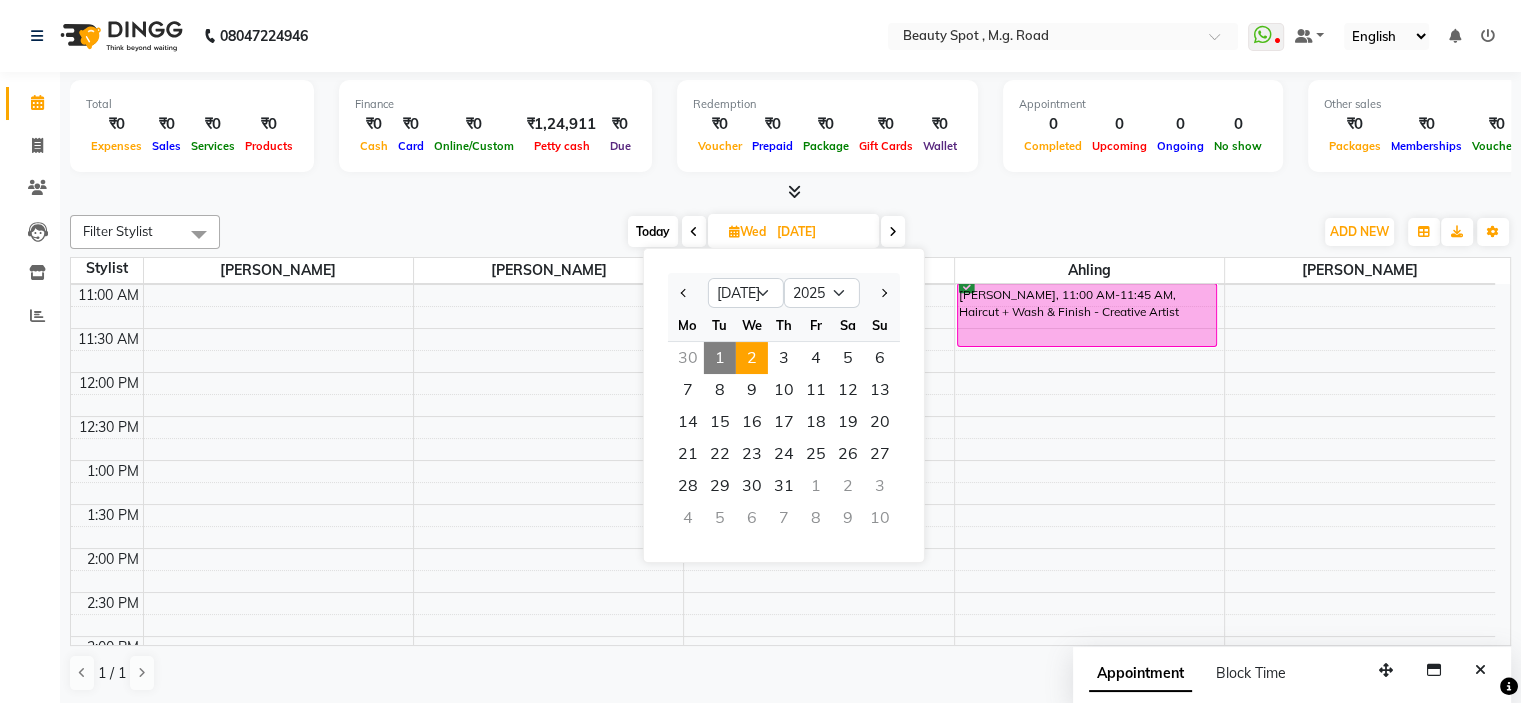 click on "[DATE]  [DATE] Jan Feb Mar Apr May Jun [DATE] Aug Sep Oct Nov [DATE] 2016 2017 2018 2019 2020 2021 2022 2023 2024 2025 2026 2027 2028 2029 2030 2031 2032 2033 2034 2035 Mo Tu We Th Fr Sa Su  30   1   2   3   4   5   6   7   8   9   10   11   12   13   14   15   16   17   18   19   20   21   22   23   24   25   26   27   28   29   30   31   1   2   3   4   5   6   7   8   9   10" at bounding box center (766, 232) 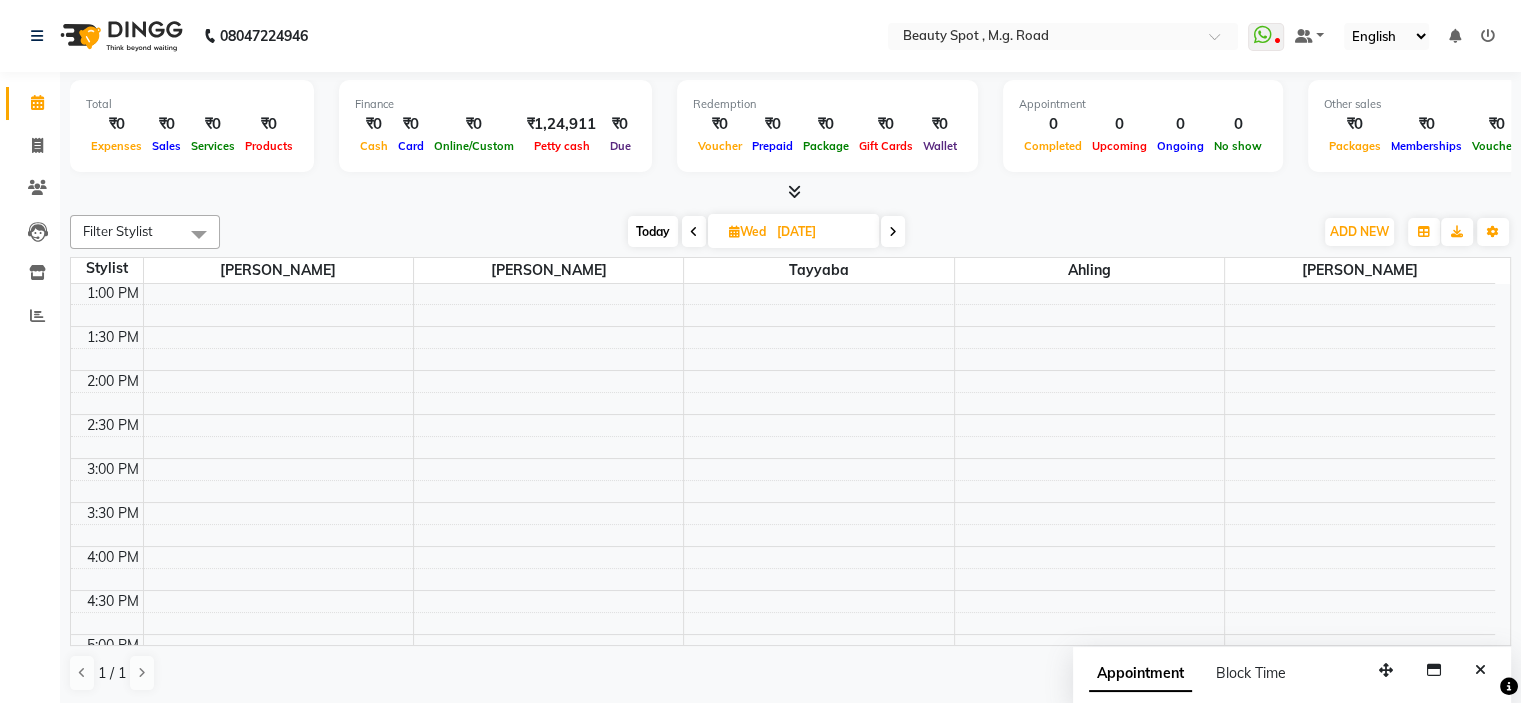 scroll, scrollTop: 375, scrollLeft: 0, axis: vertical 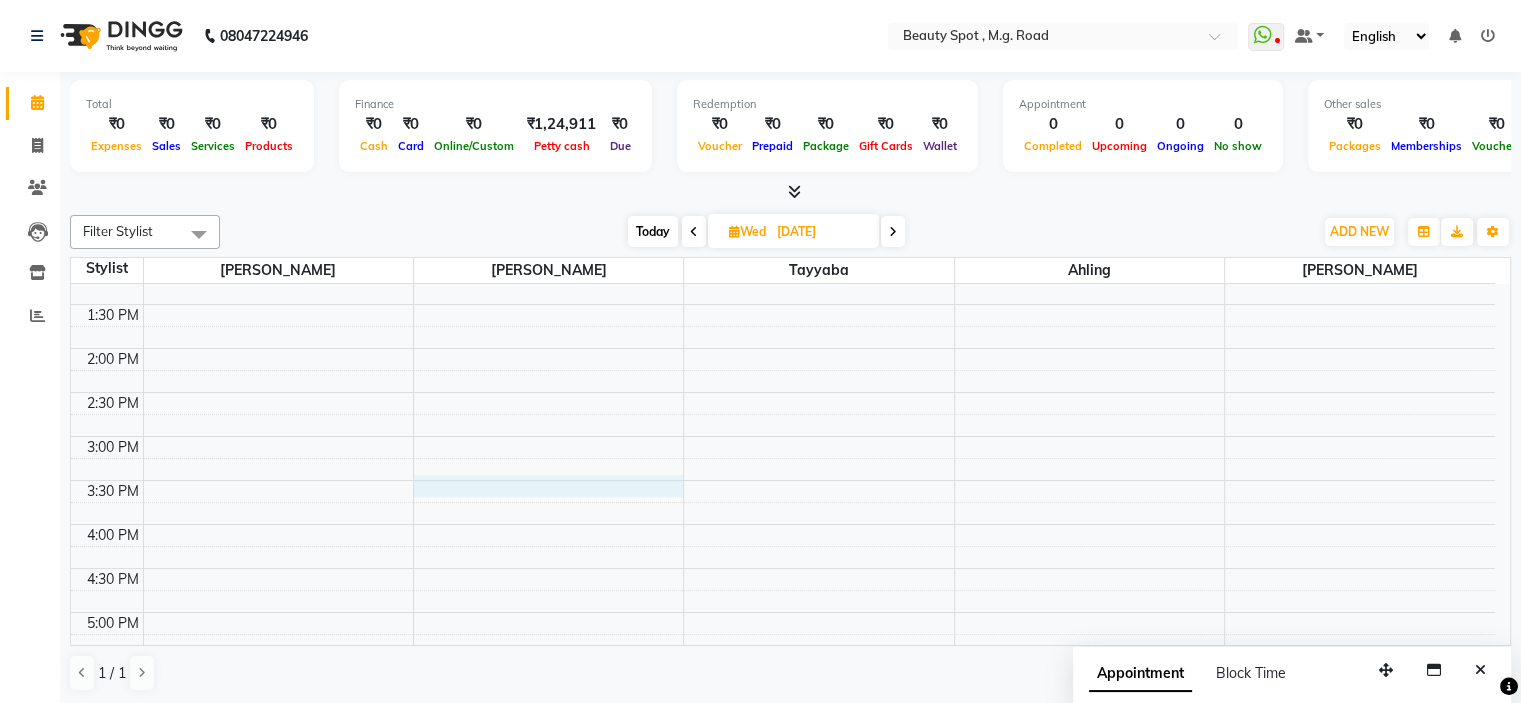 click on "9:00 AM 9:30 AM 10:00 AM 10:30 AM 11:00 AM 11:30 AM 12:00 PM 12:30 PM 1:00 PM 1:30 PM 2:00 PM 2:30 PM 3:00 PM 3:30 PM 4:00 PM 4:30 PM 5:00 PM 5:30 PM 6:00 PM 6:30 PM 7:00 PM 7:30 PM     [PERSON_NAME], 11:00 AM-11:45 AM, Haircut + Wash & Finish - Creative Artist" at bounding box center [783, 392] 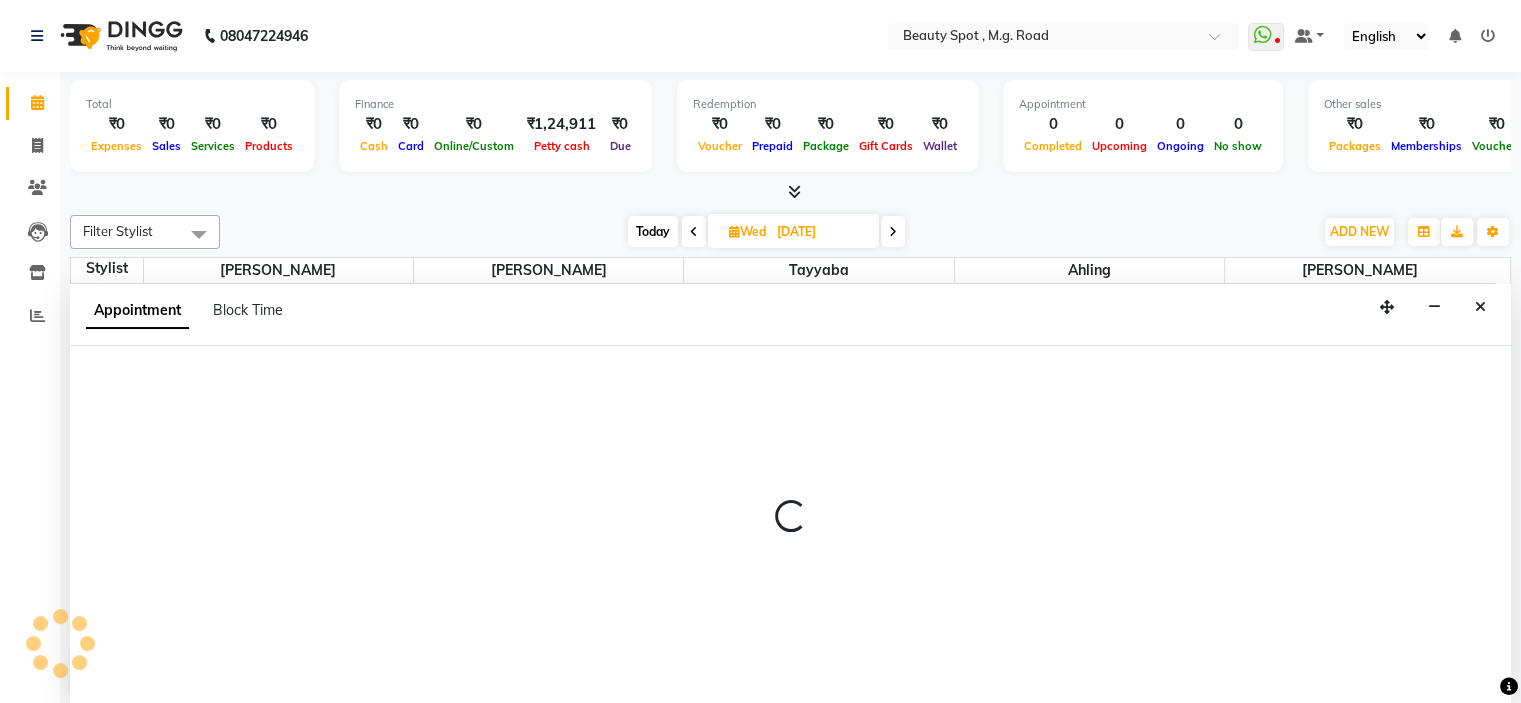 scroll, scrollTop: 0, scrollLeft: 0, axis: both 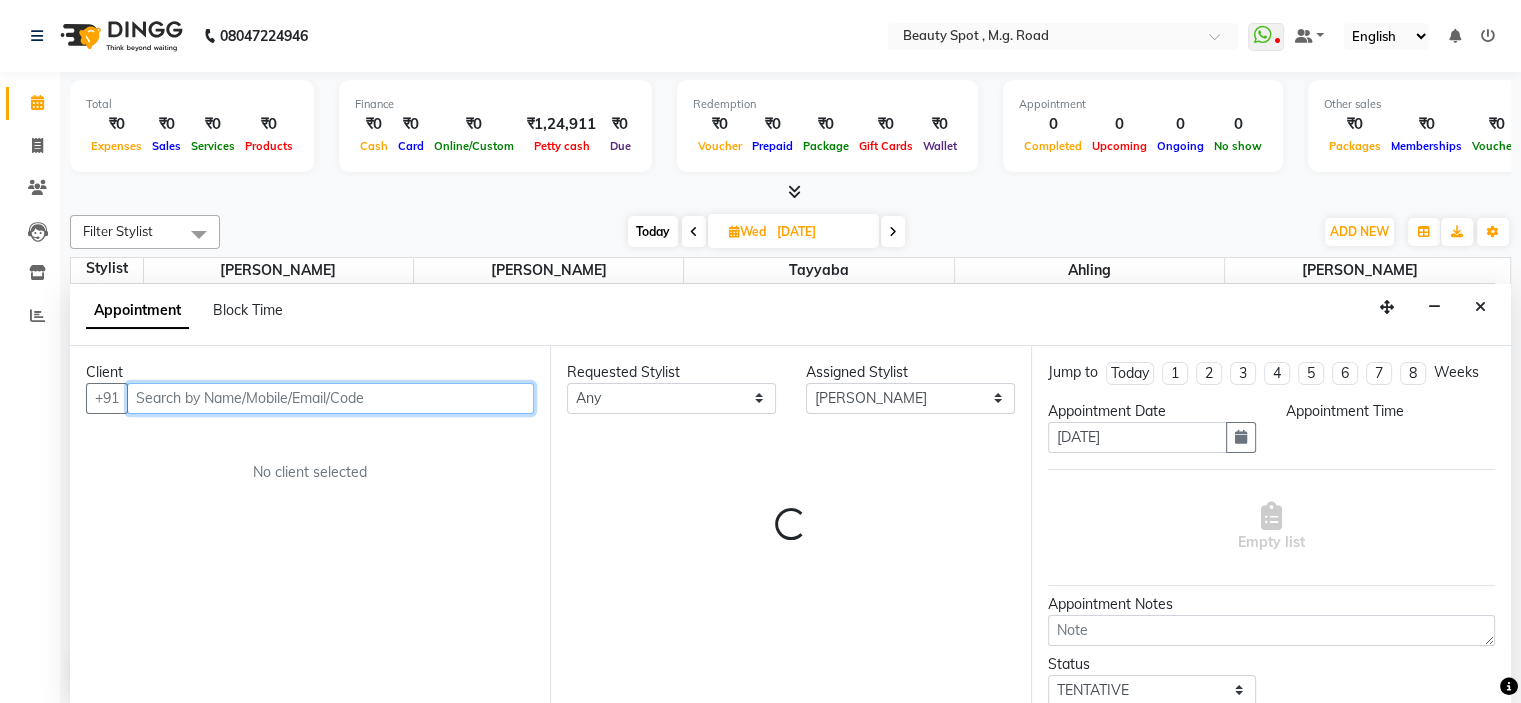 select on "930" 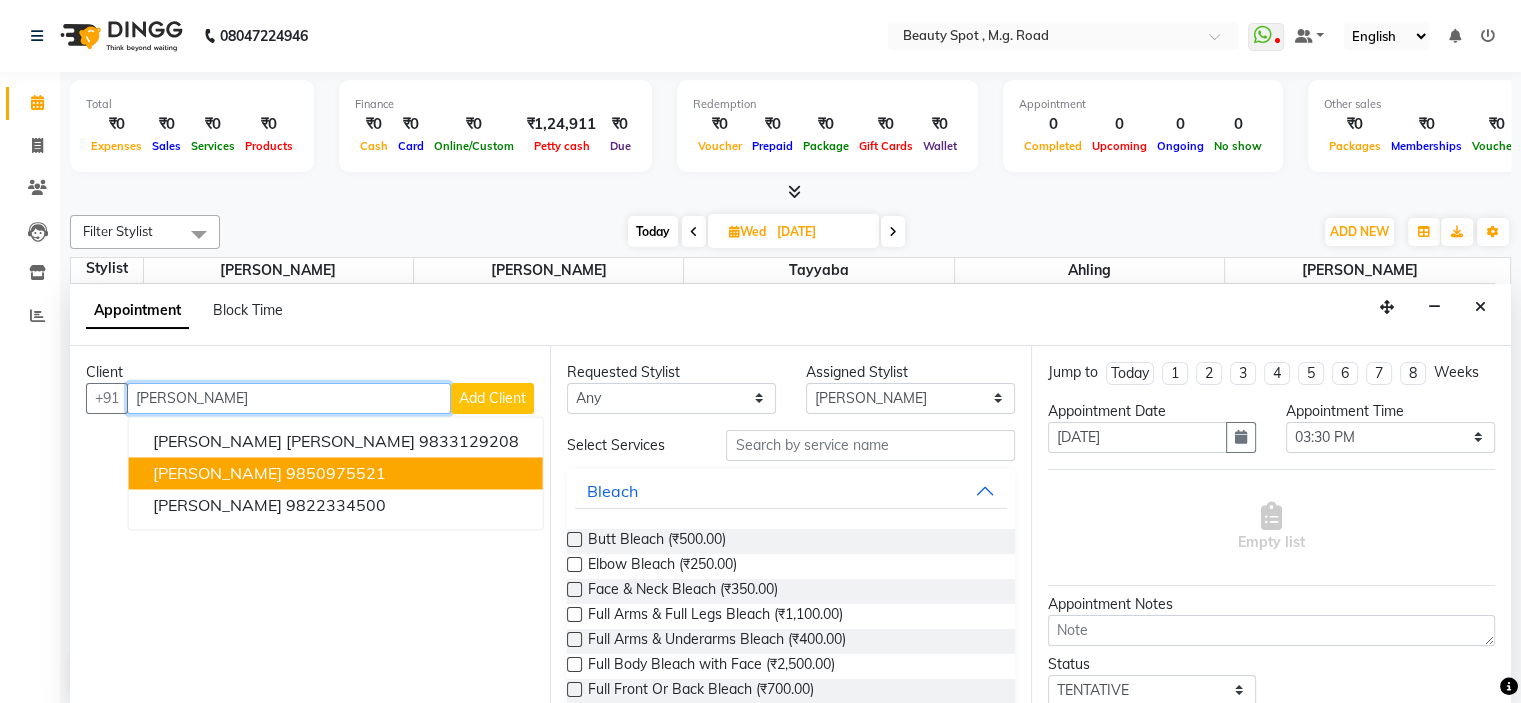 click on "[PERSON_NAME]  9850975521" at bounding box center [336, 473] 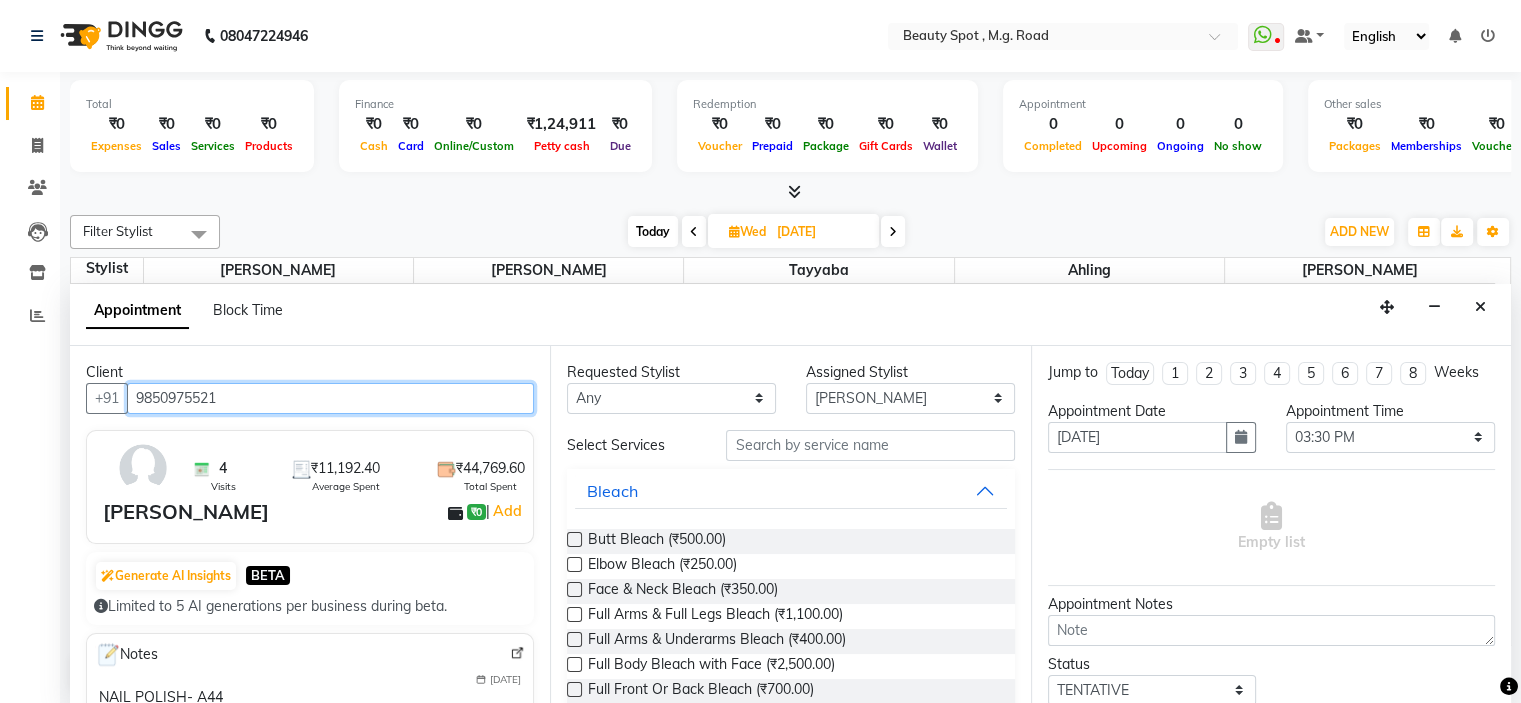 type on "9850975521" 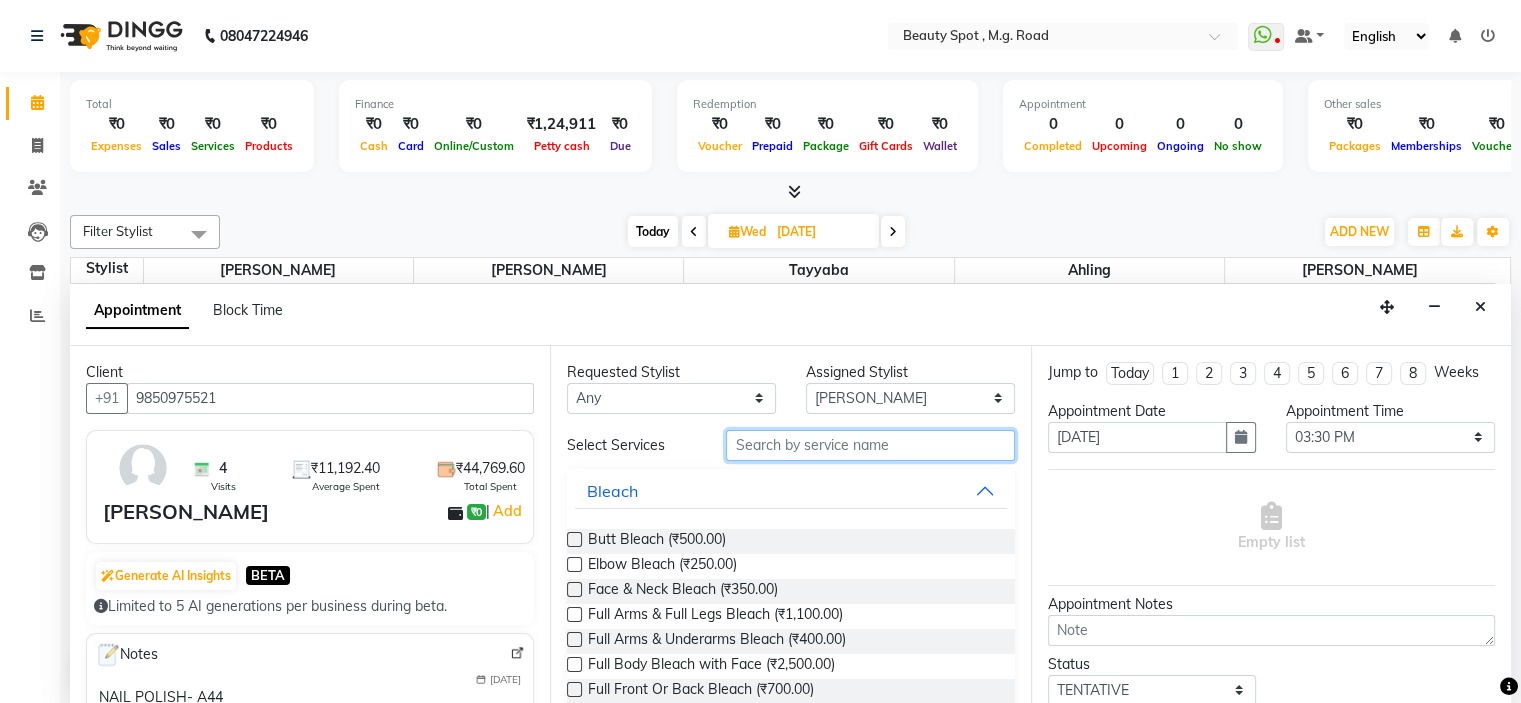 click at bounding box center [870, 445] 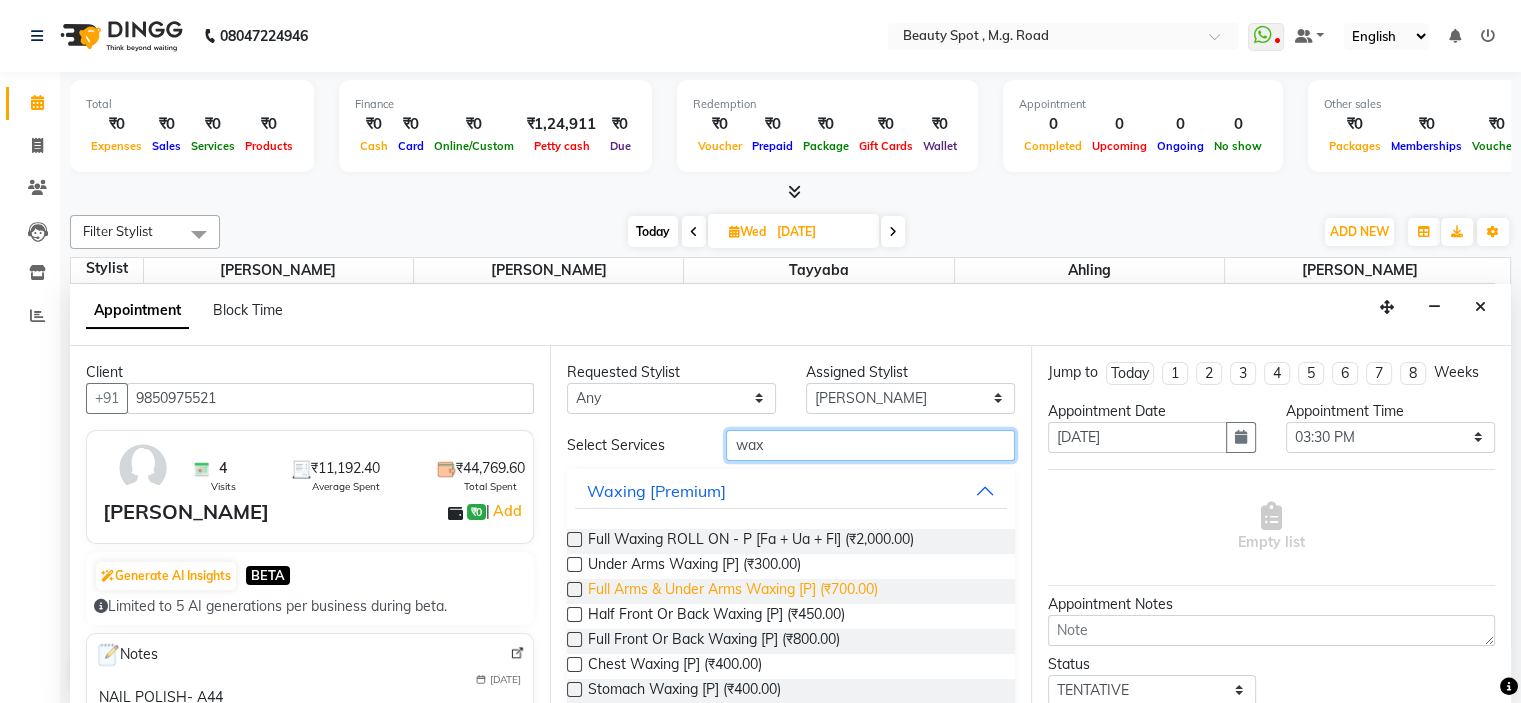 scroll, scrollTop: 0, scrollLeft: 0, axis: both 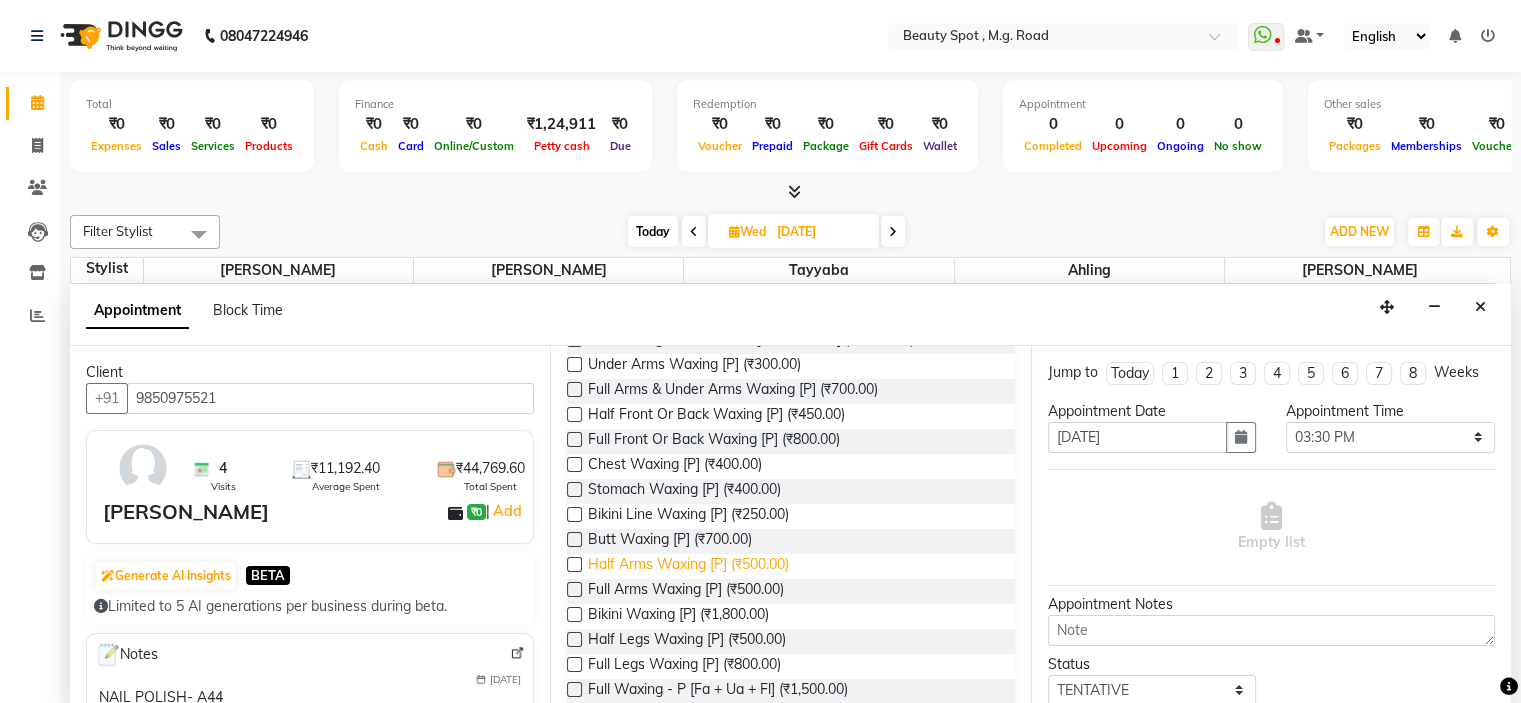 type on "wax" 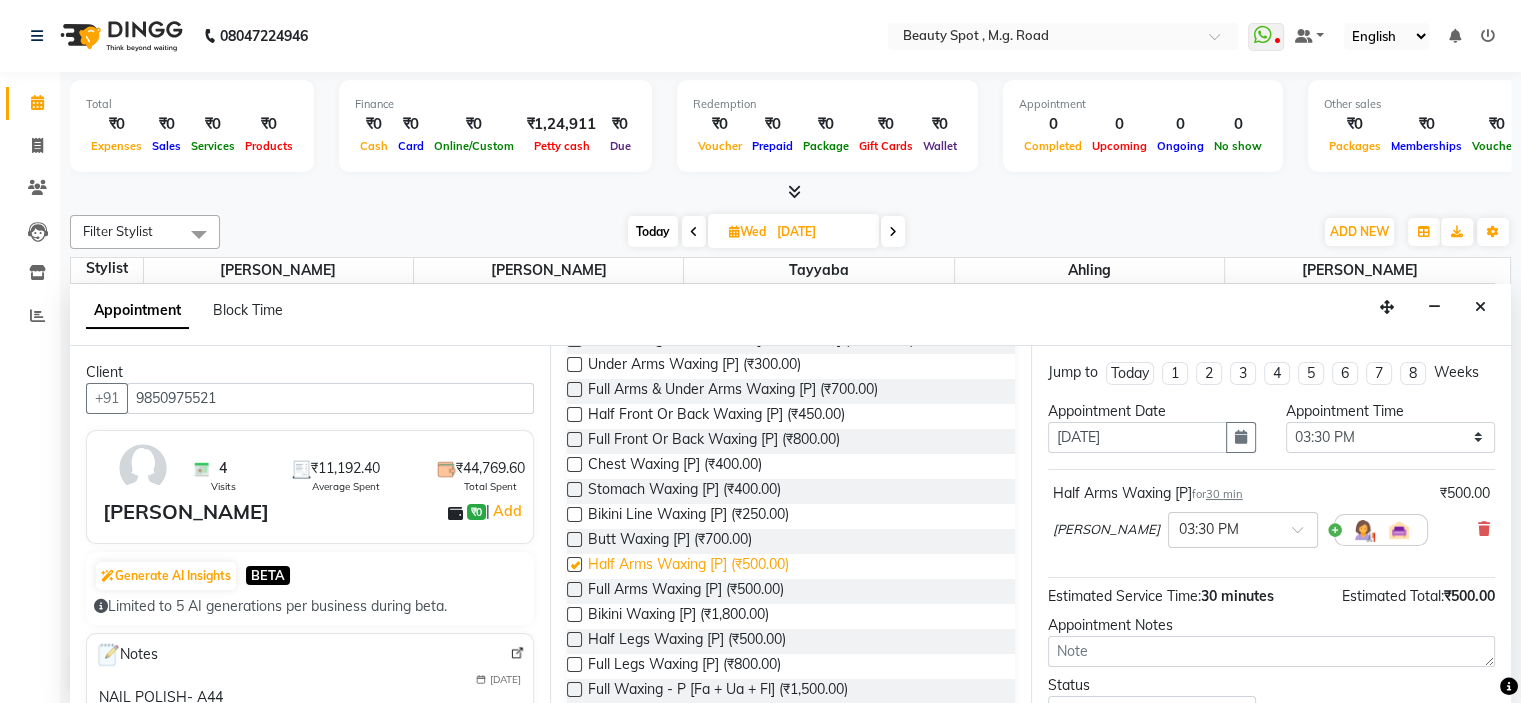 checkbox on "false" 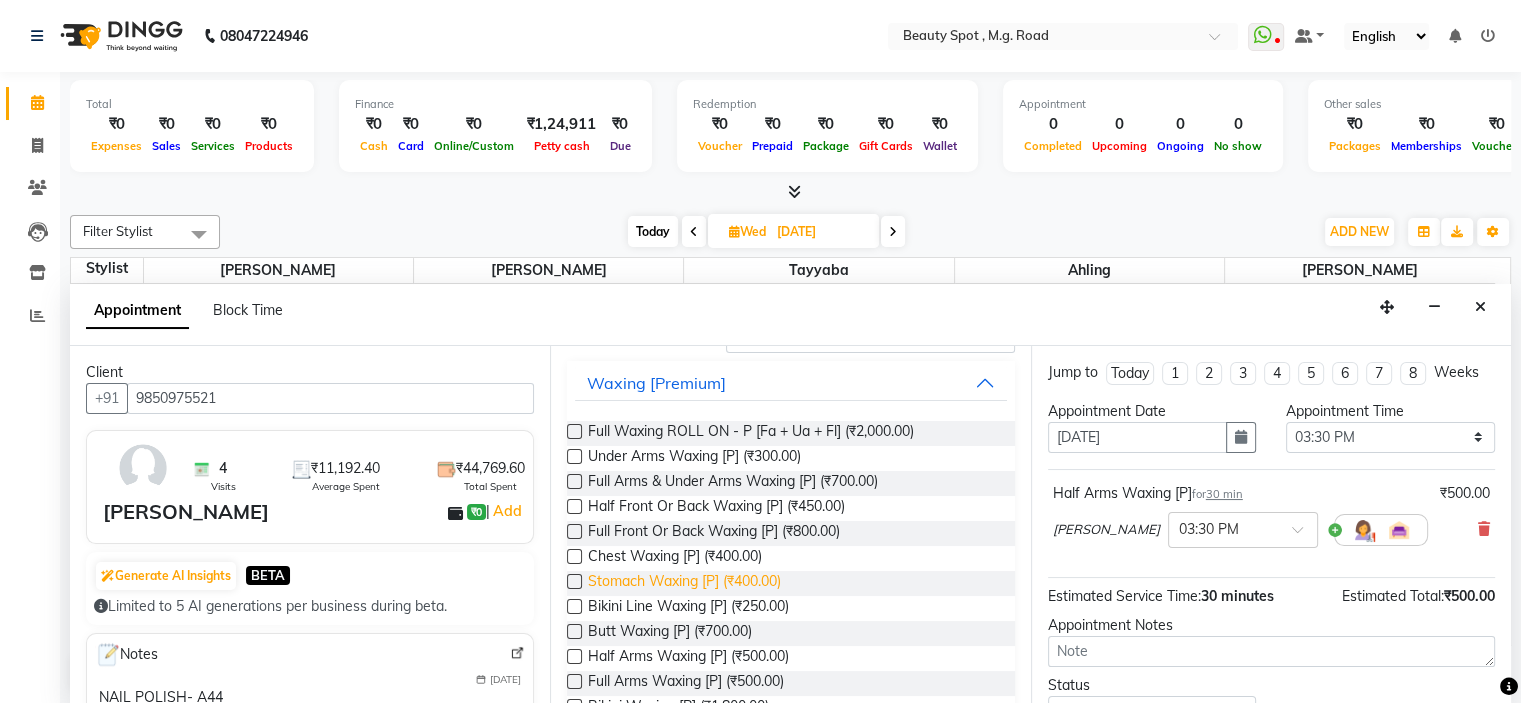 scroll, scrollTop: 0, scrollLeft: 0, axis: both 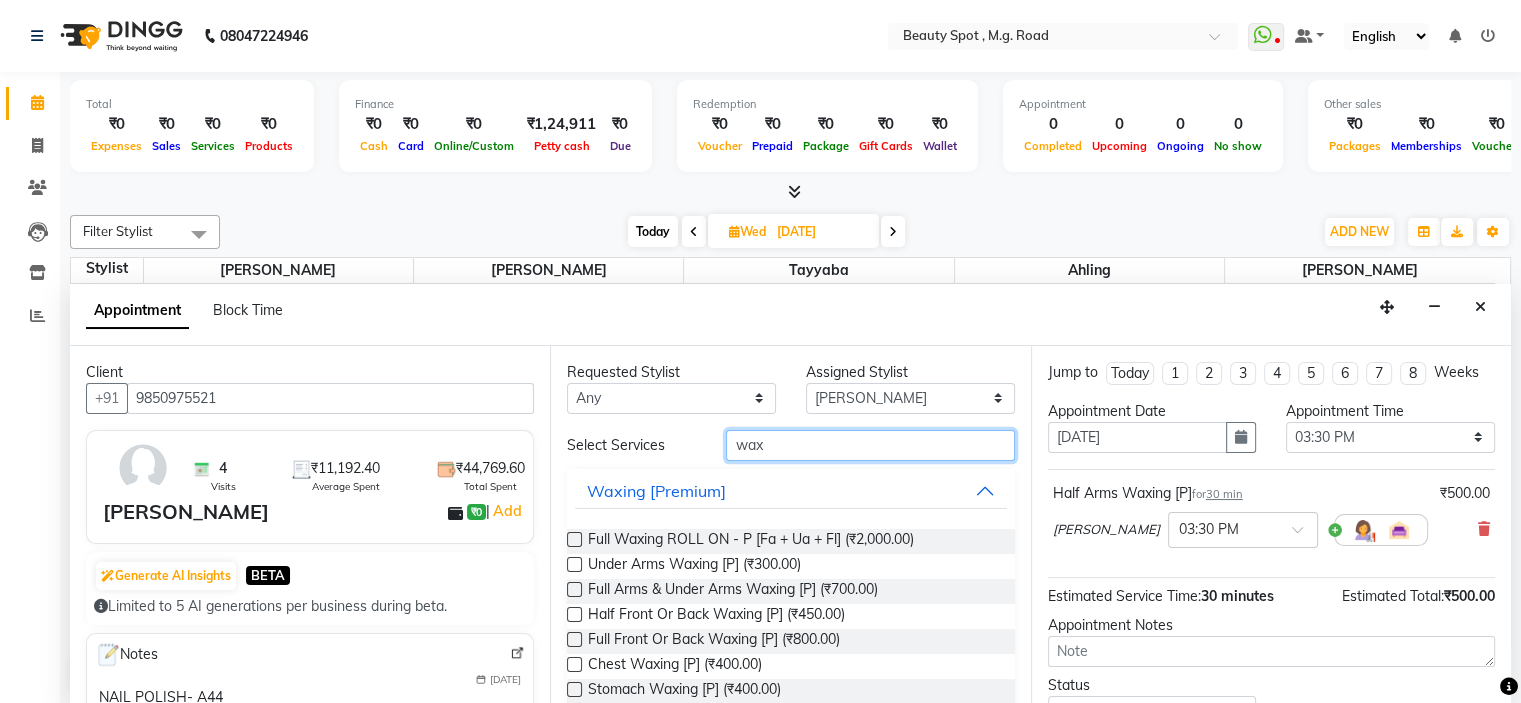 click on "wax" at bounding box center [870, 445] 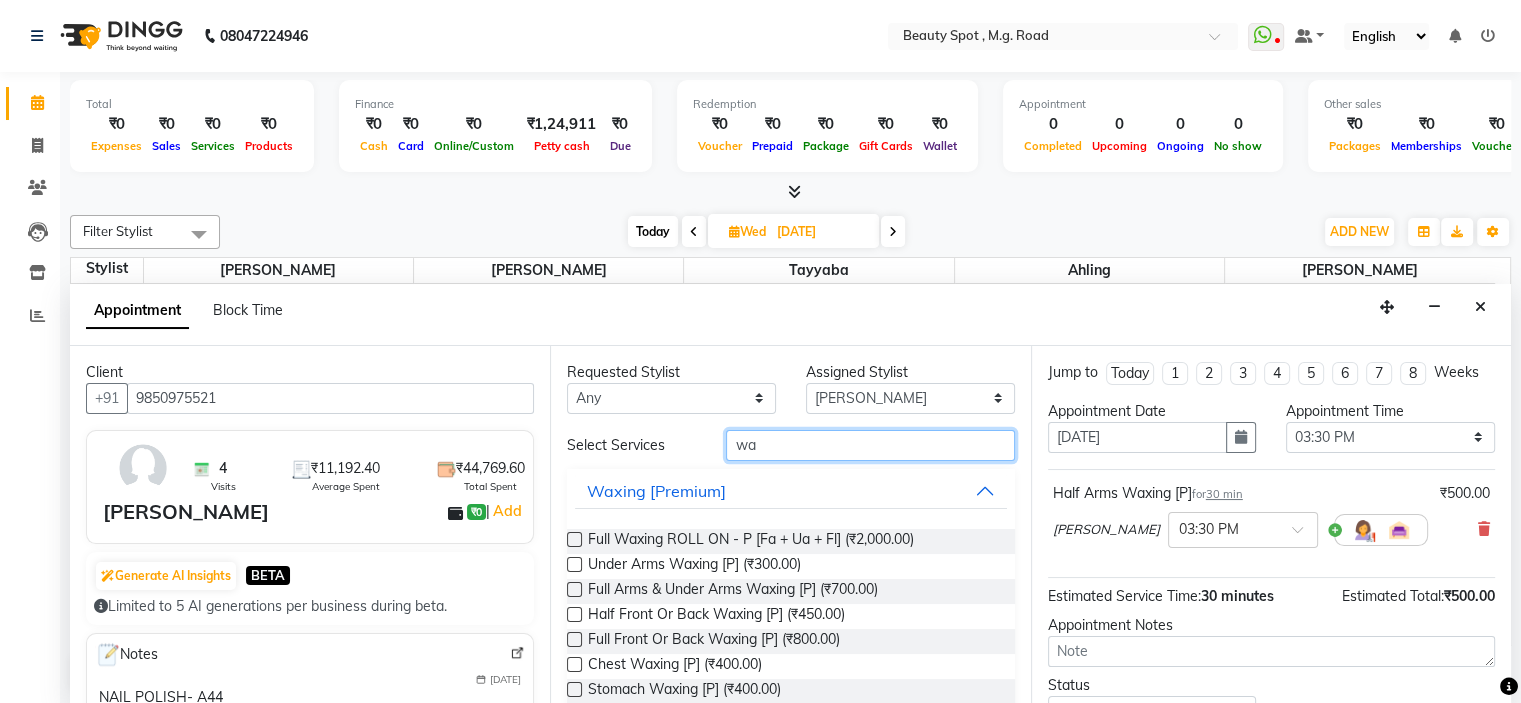 type on "w" 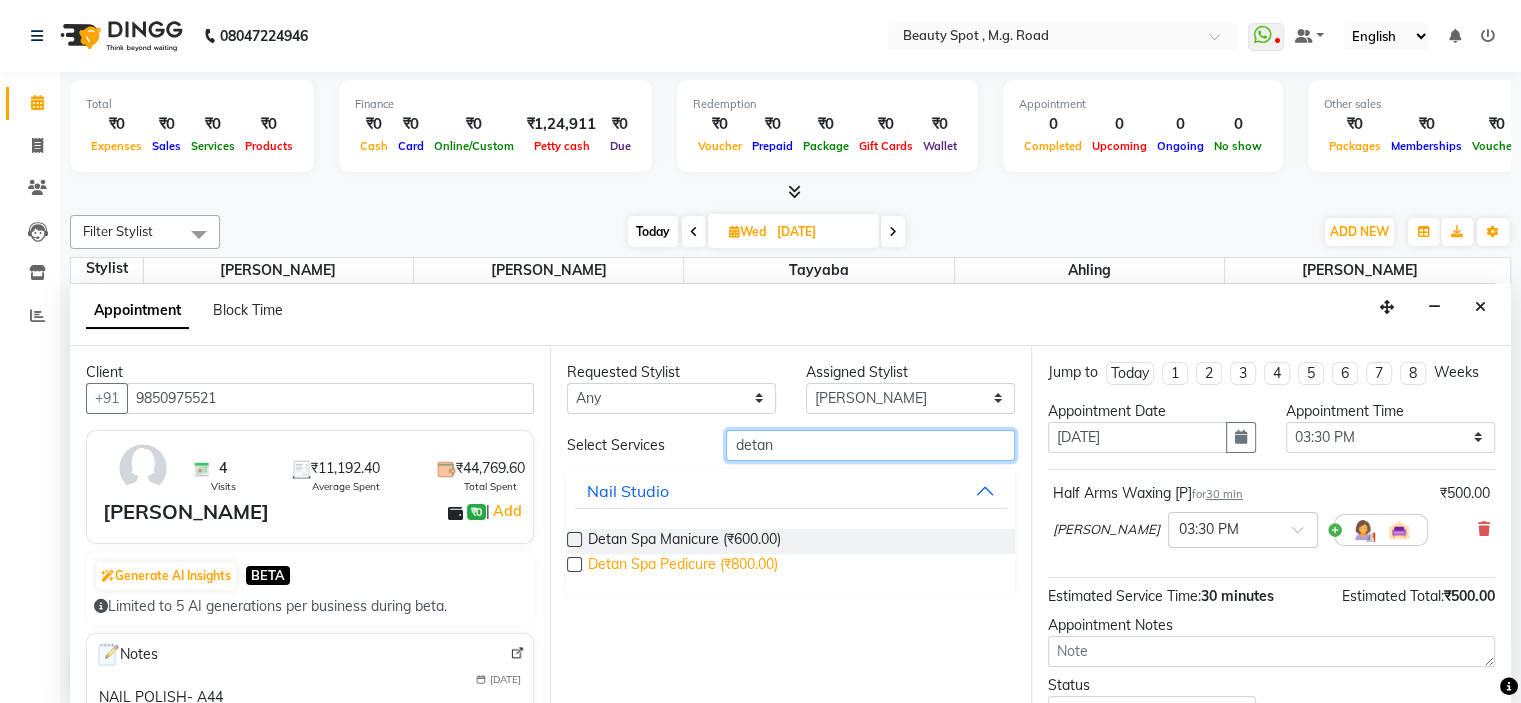 type on "detan" 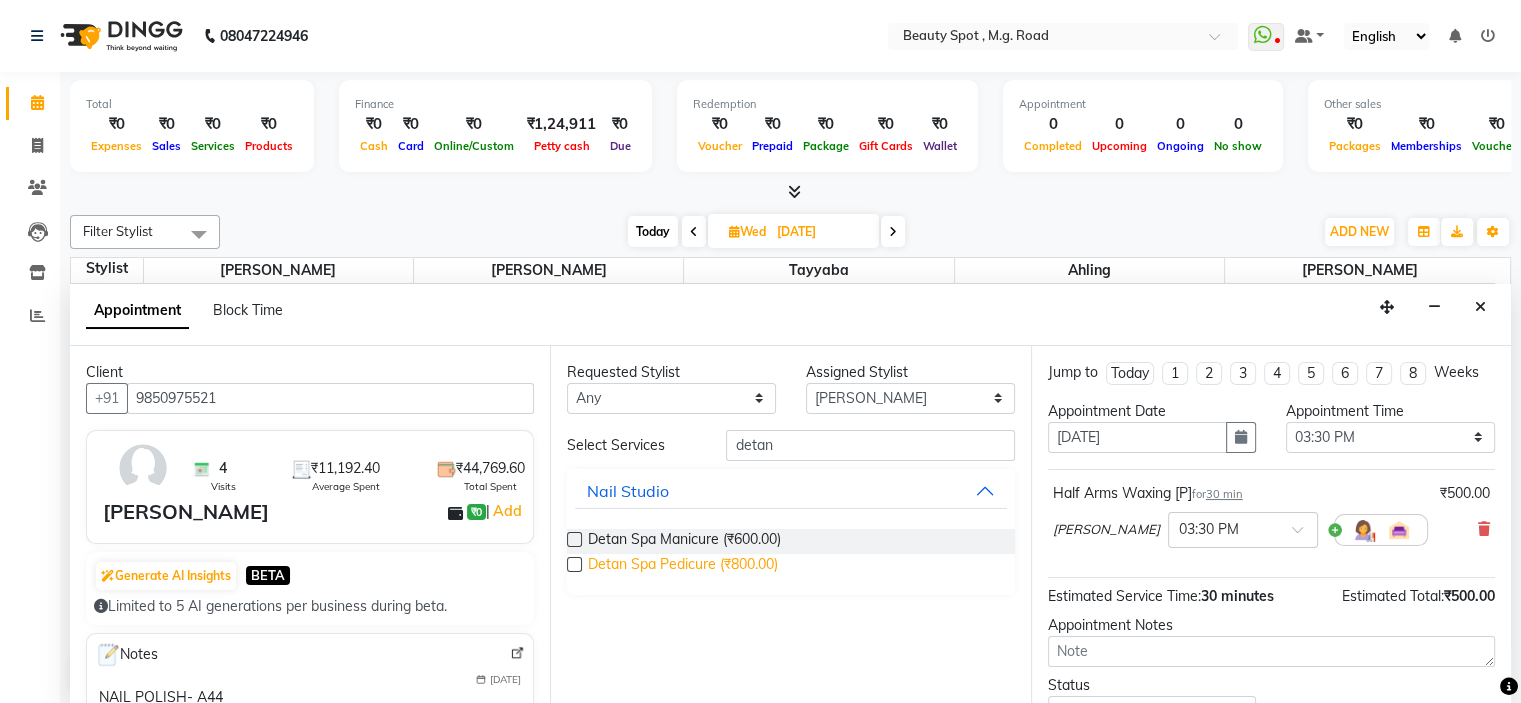 click on "Detan Spa Pedicure (₹800.00)" at bounding box center (683, 566) 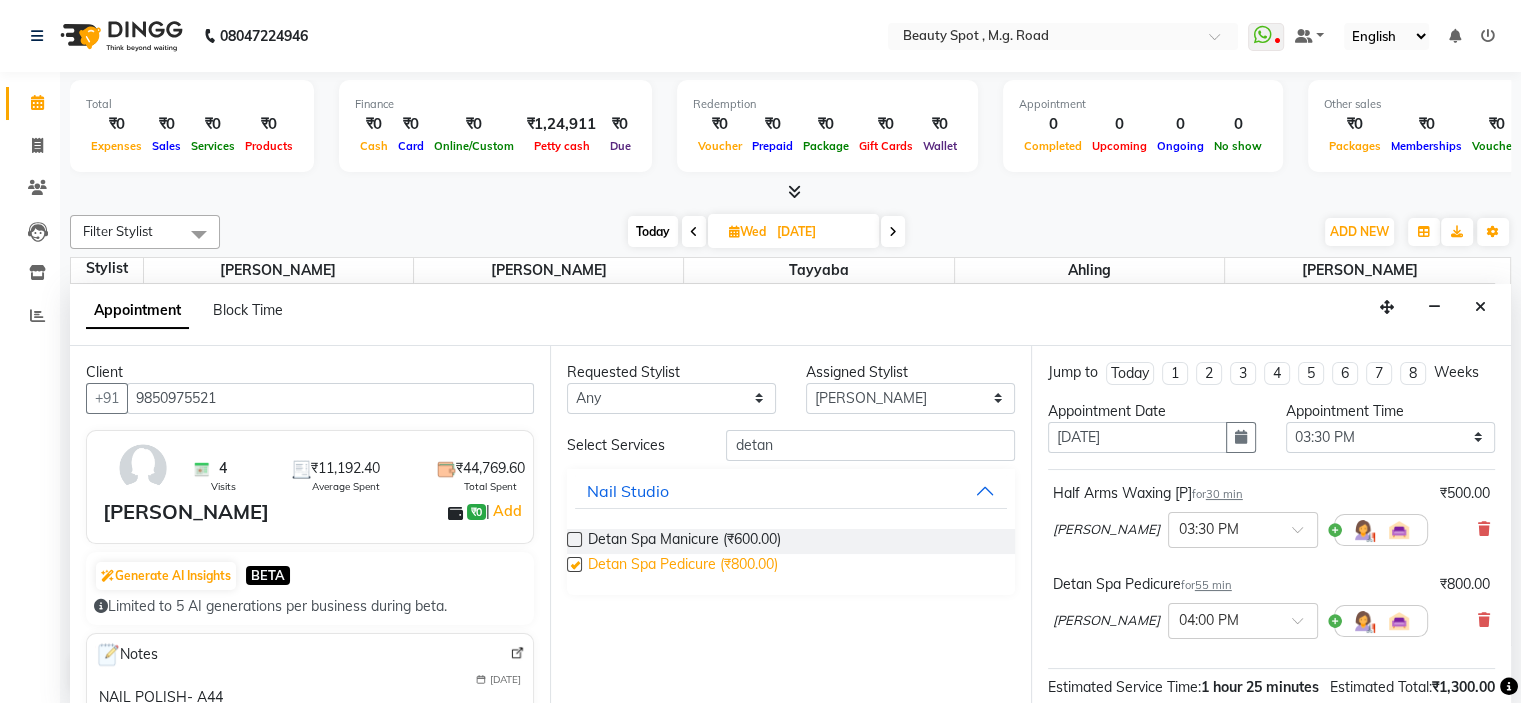 checkbox on "false" 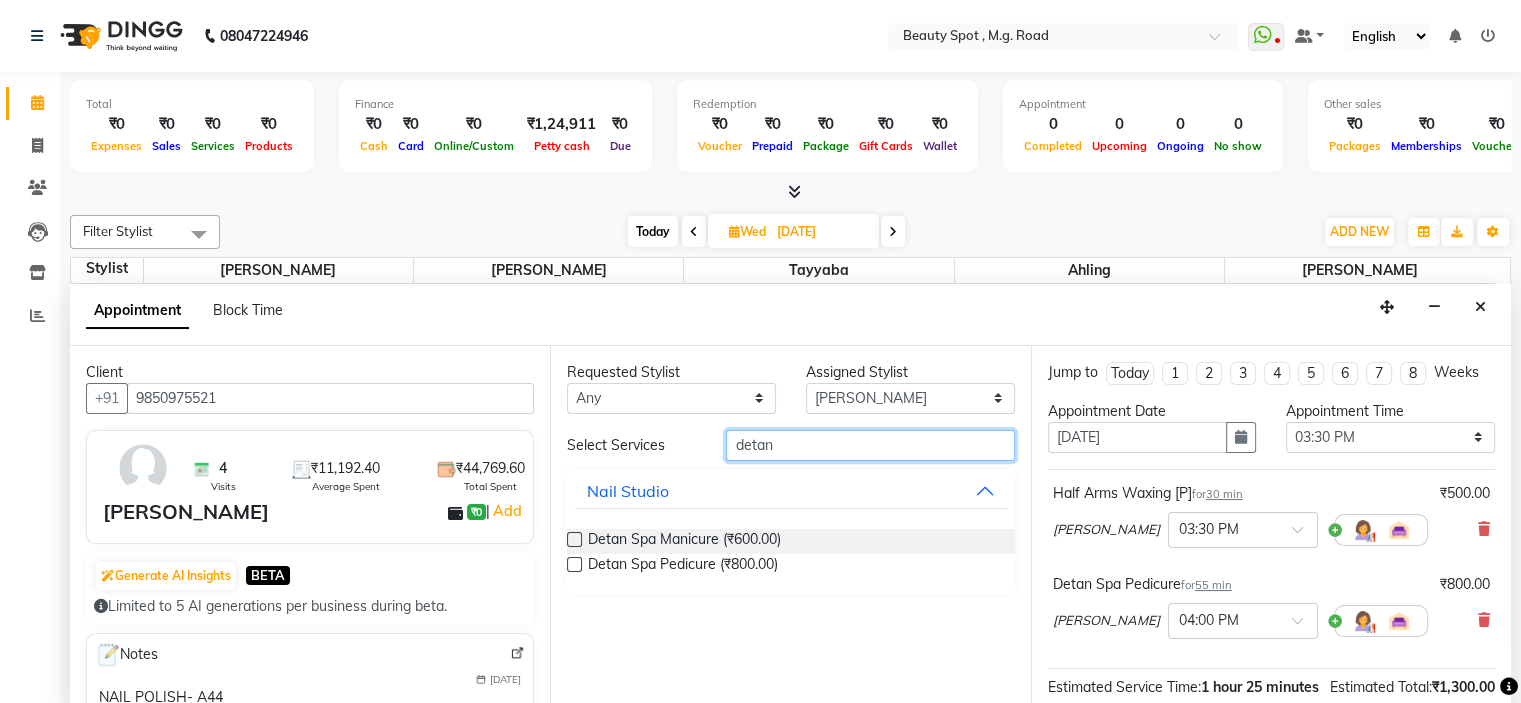 click on "detan" at bounding box center [870, 445] 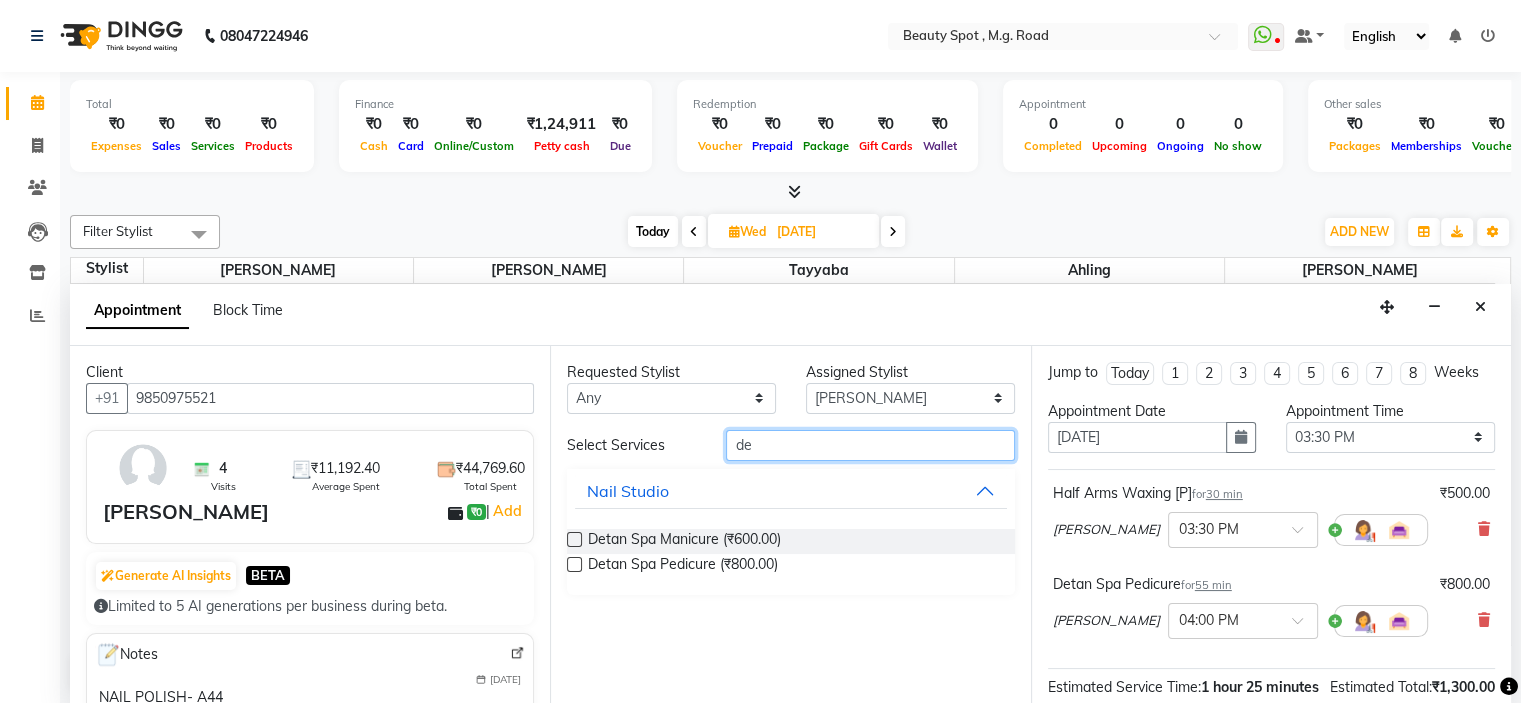 type on "d" 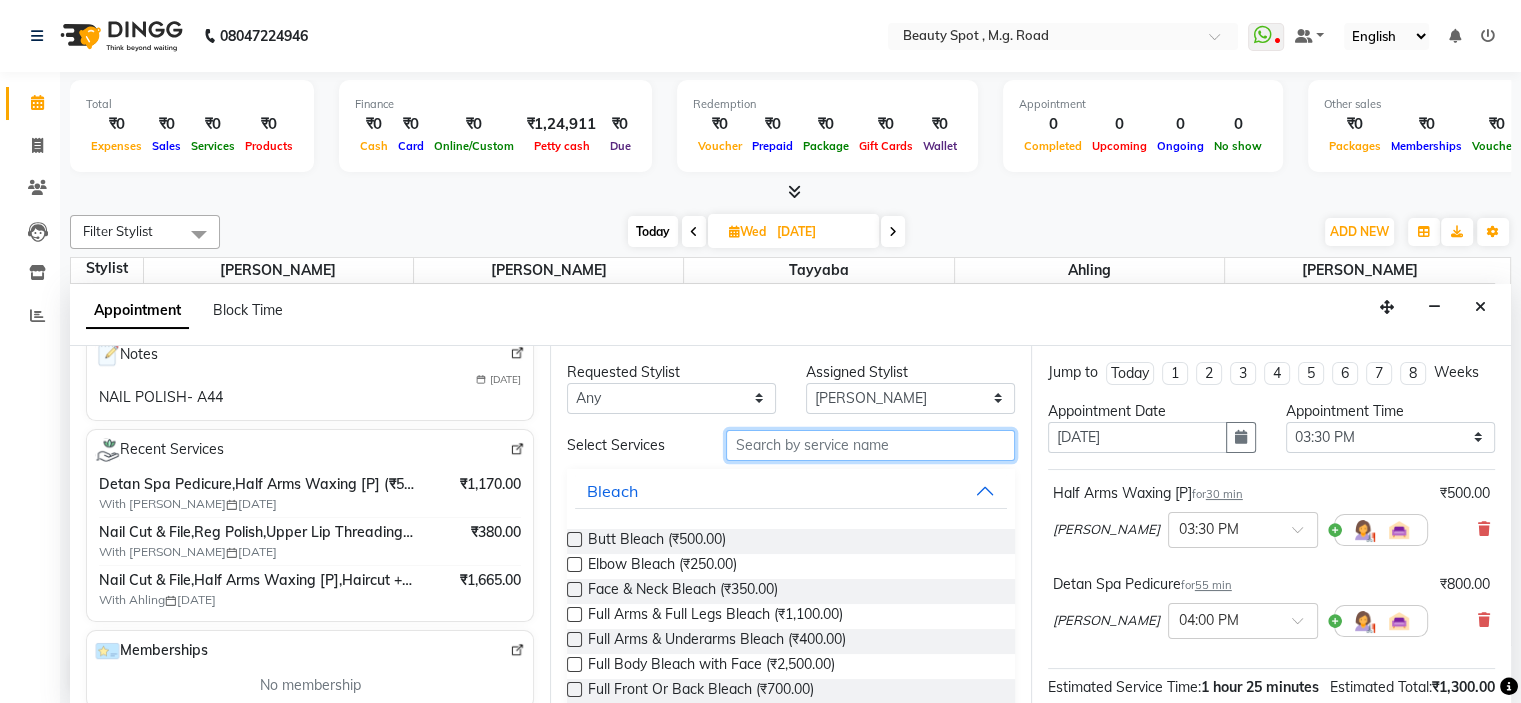 scroll, scrollTop: 200, scrollLeft: 0, axis: vertical 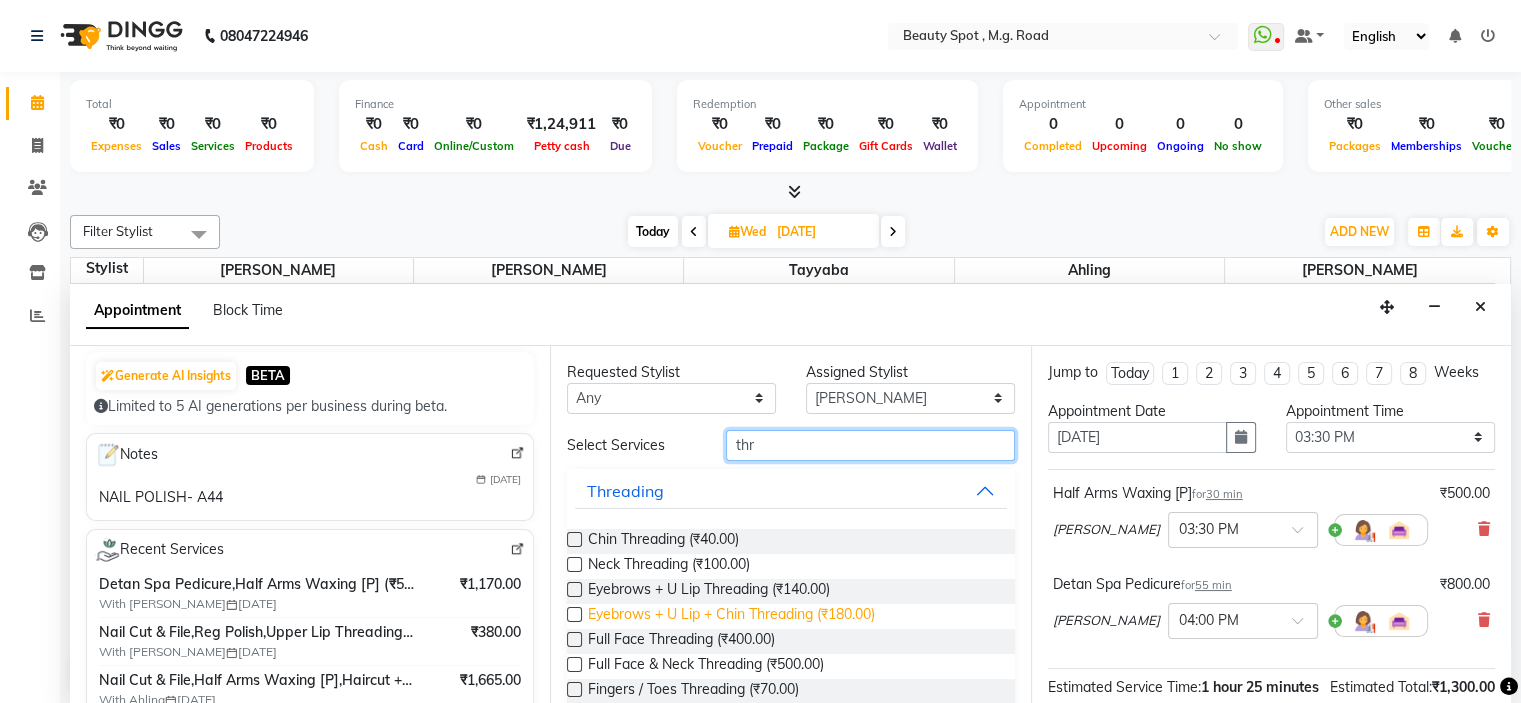 type on "thr" 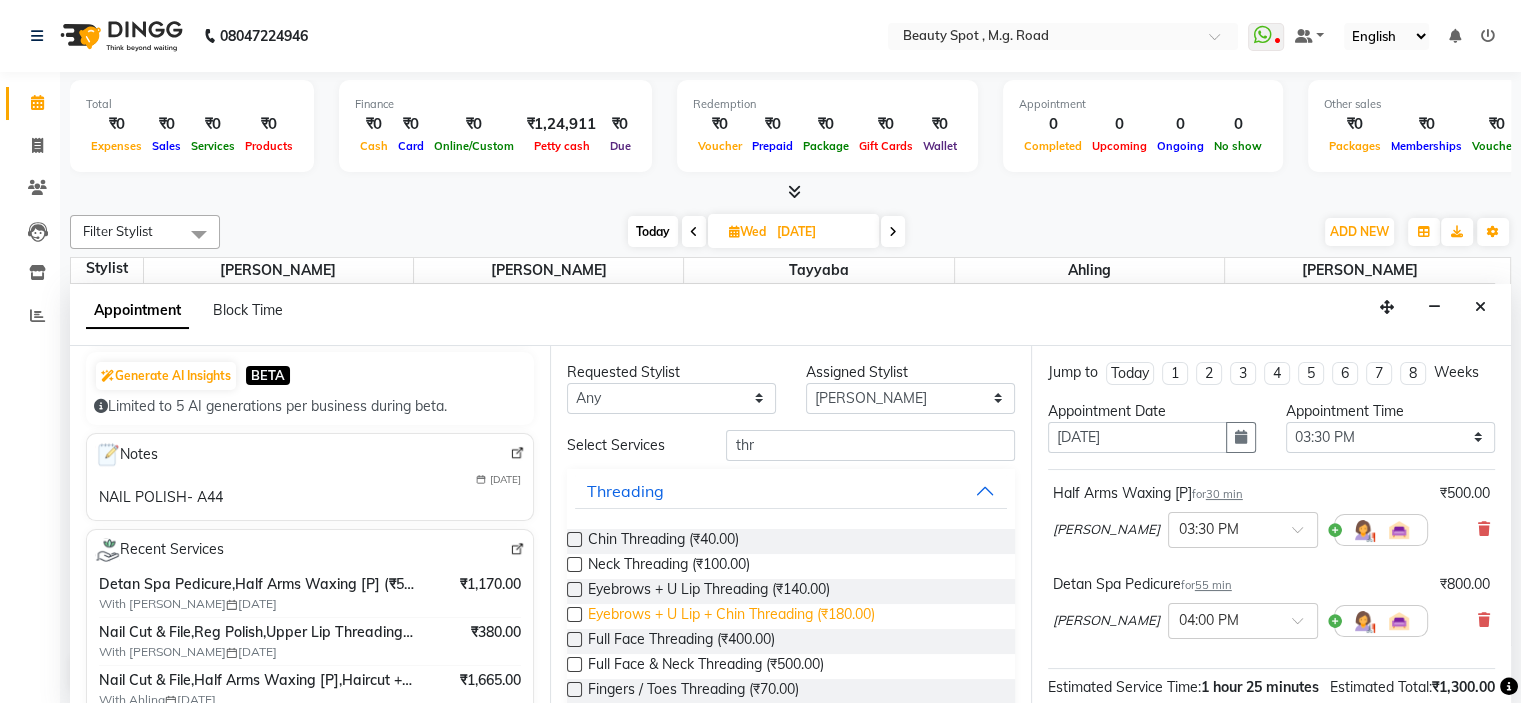 click on "Eyebrows + U Lip + Chin Threading (₹180.00)" at bounding box center (731, 616) 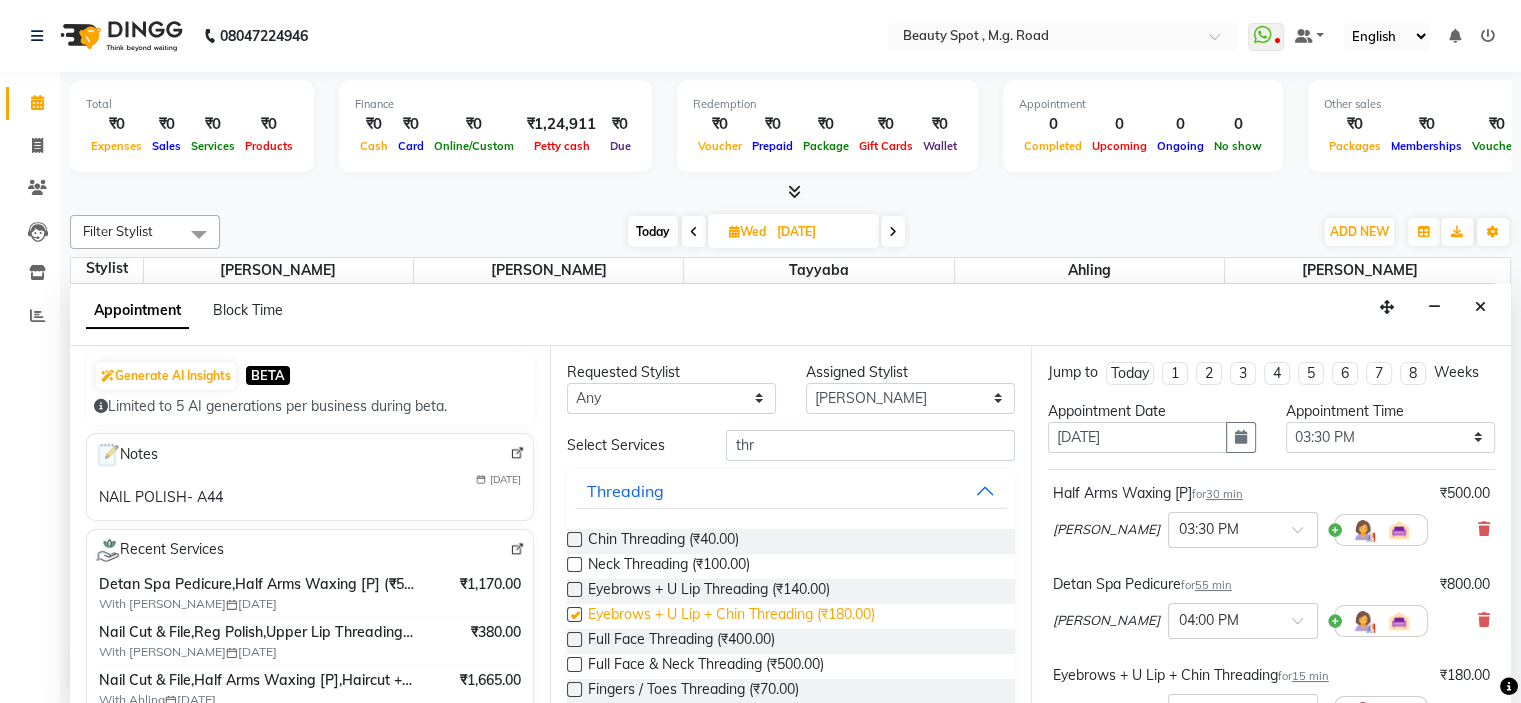 checkbox on "false" 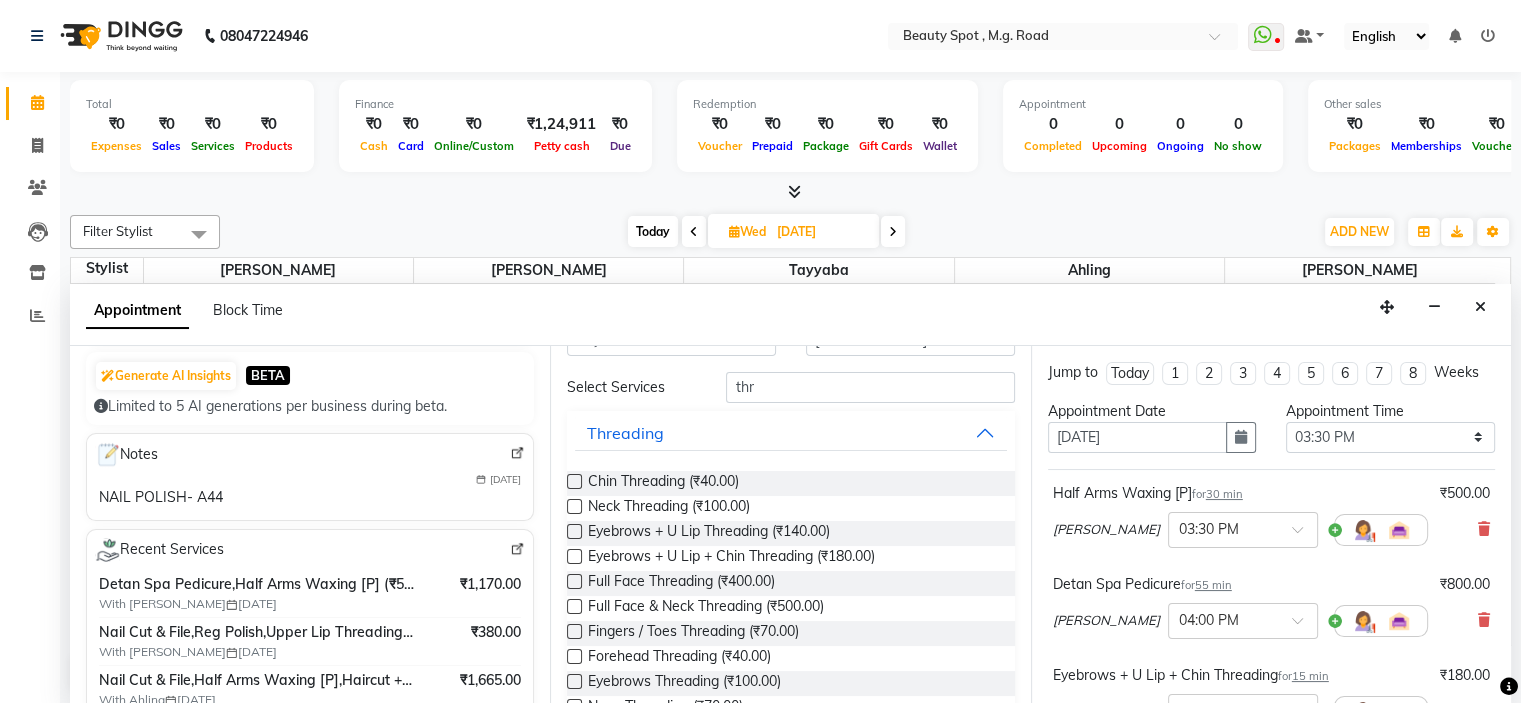 scroll, scrollTop: 204, scrollLeft: 0, axis: vertical 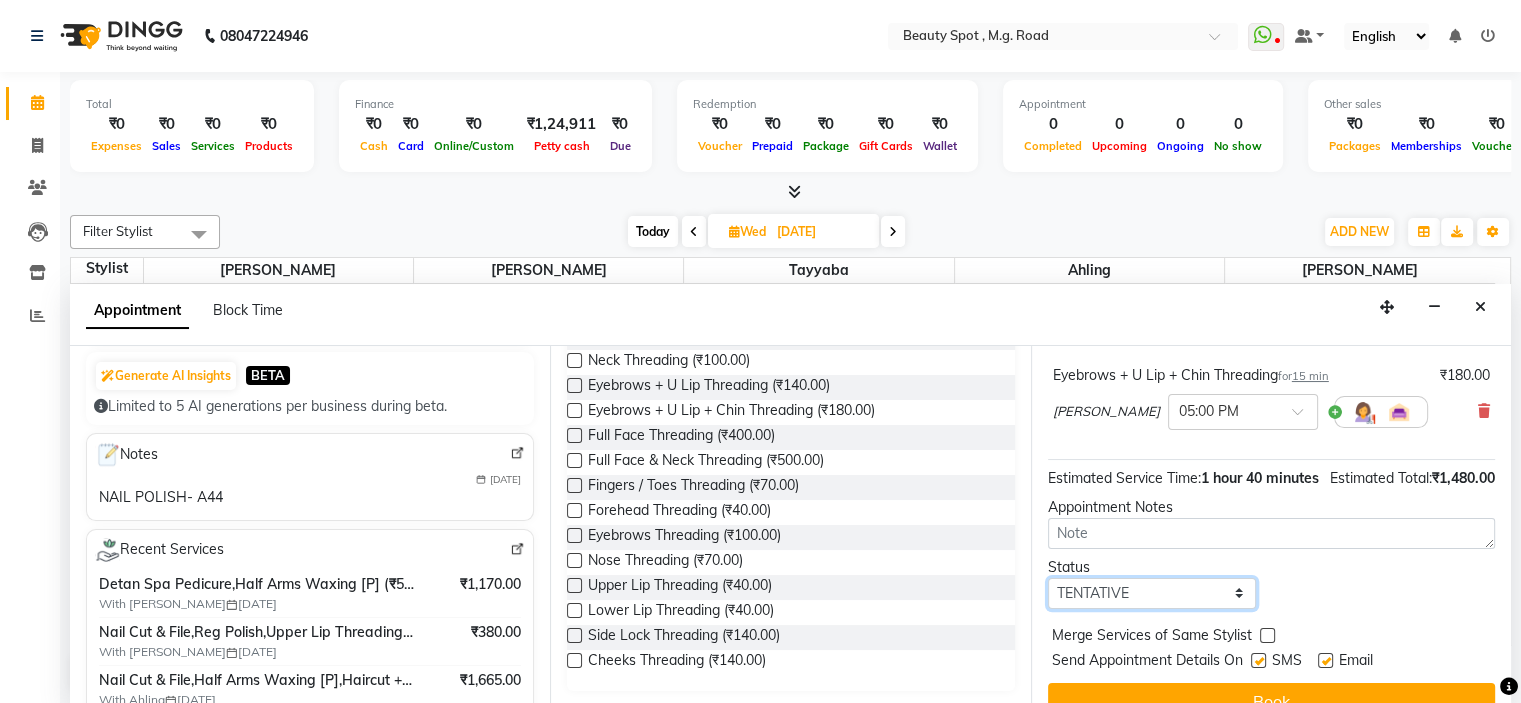 click on "Select TENTATIVE CONFIRM UPCOMING" at bounding box center [1152, 593] 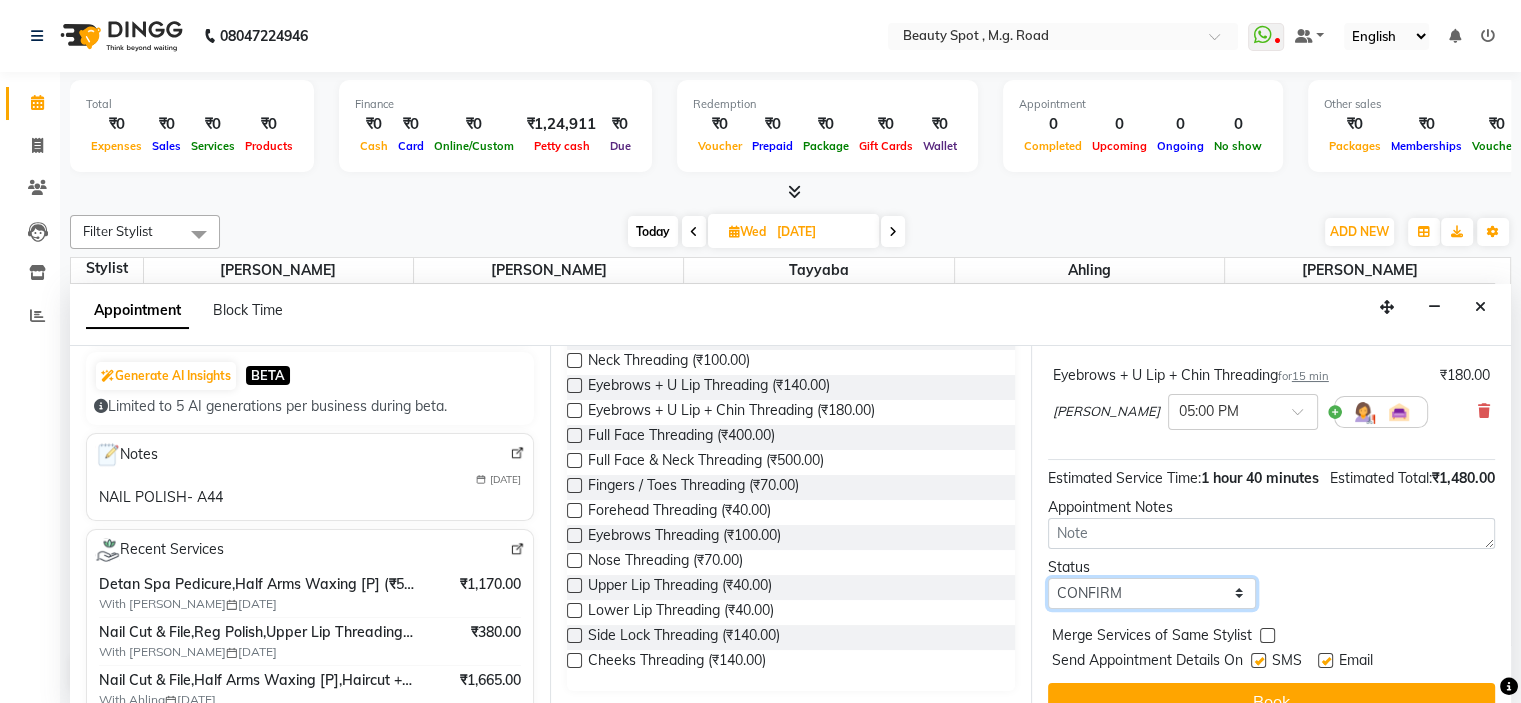 click on "Select TENTATIVE CONFIRM UPCOMING" at bounding box center [1152, 593] 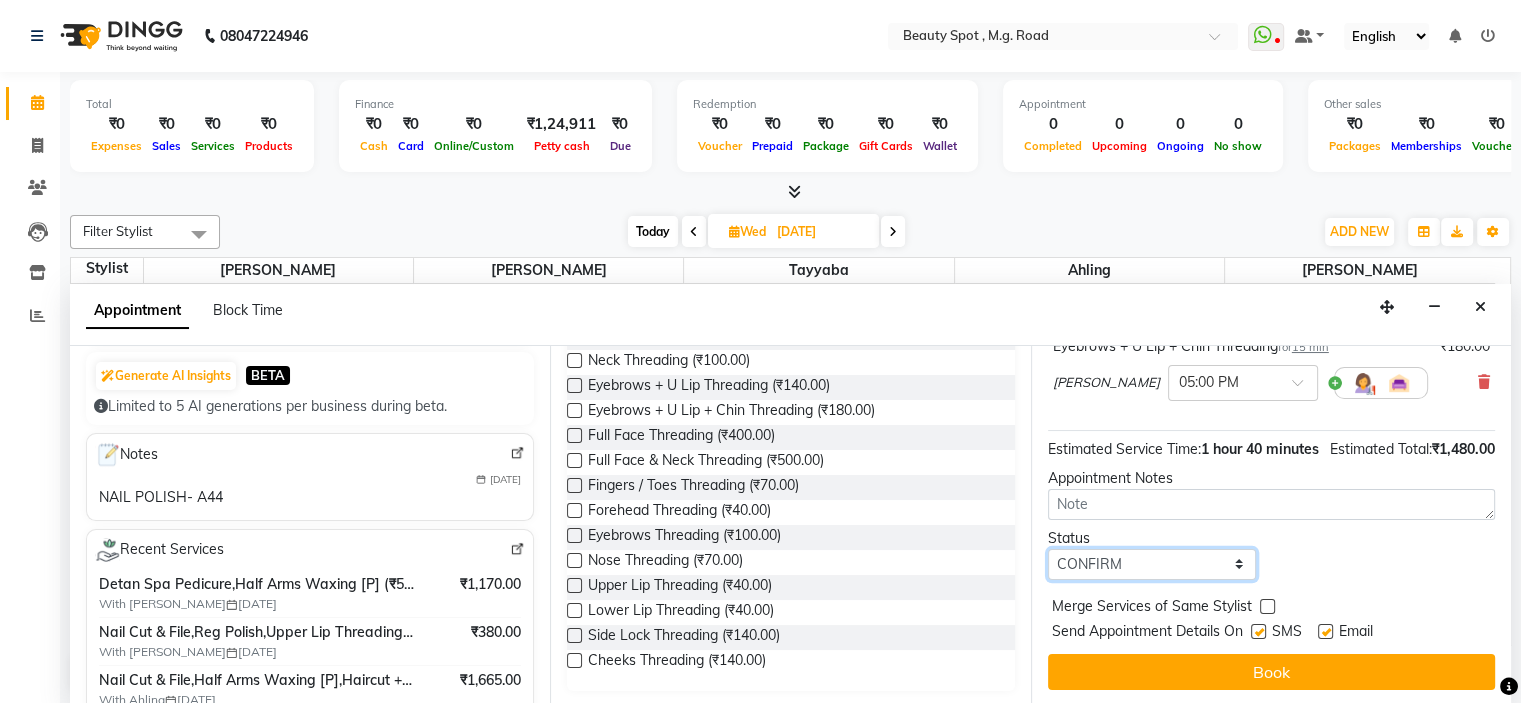 scroll, scrollTop: 348, scrollLeft: 0, axis: vertical 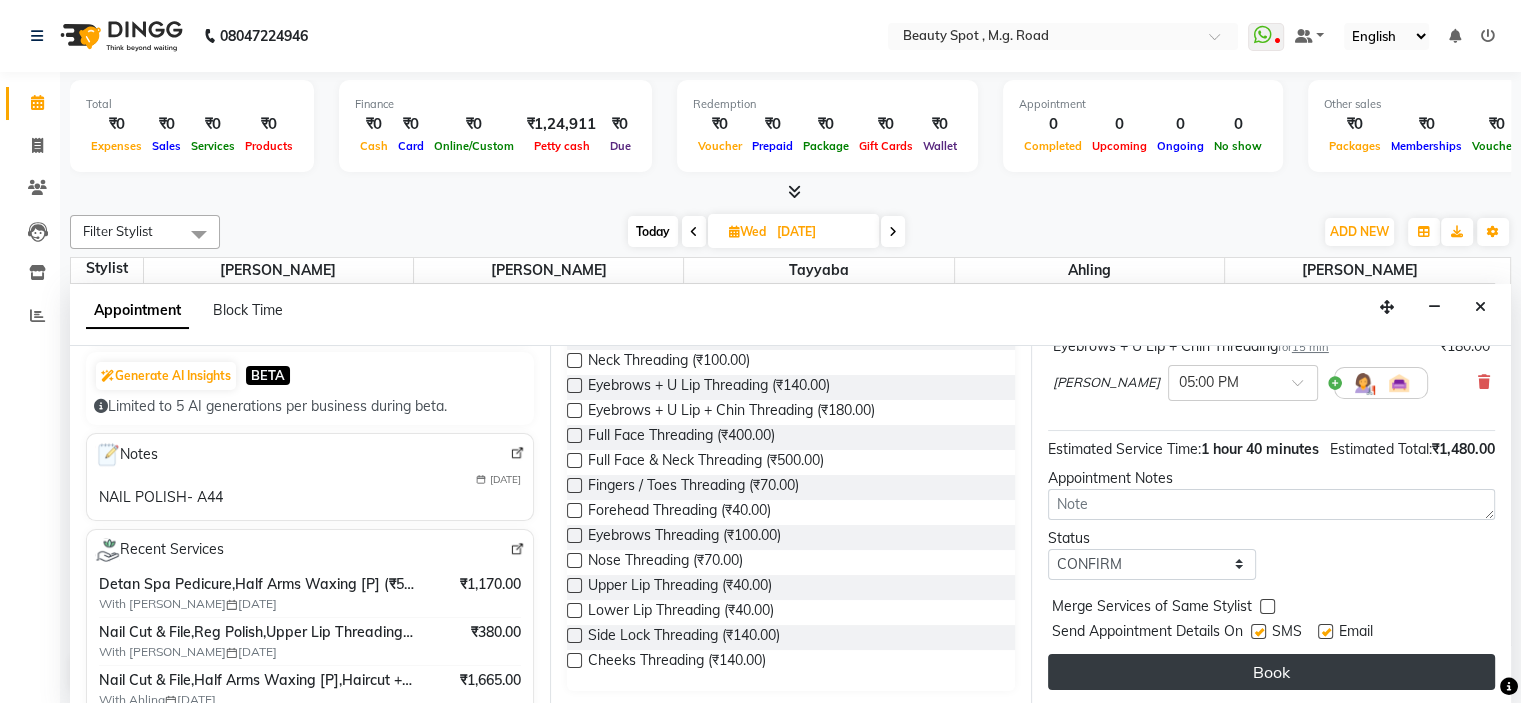 click on "Book" at bounding box center (1271, 672) 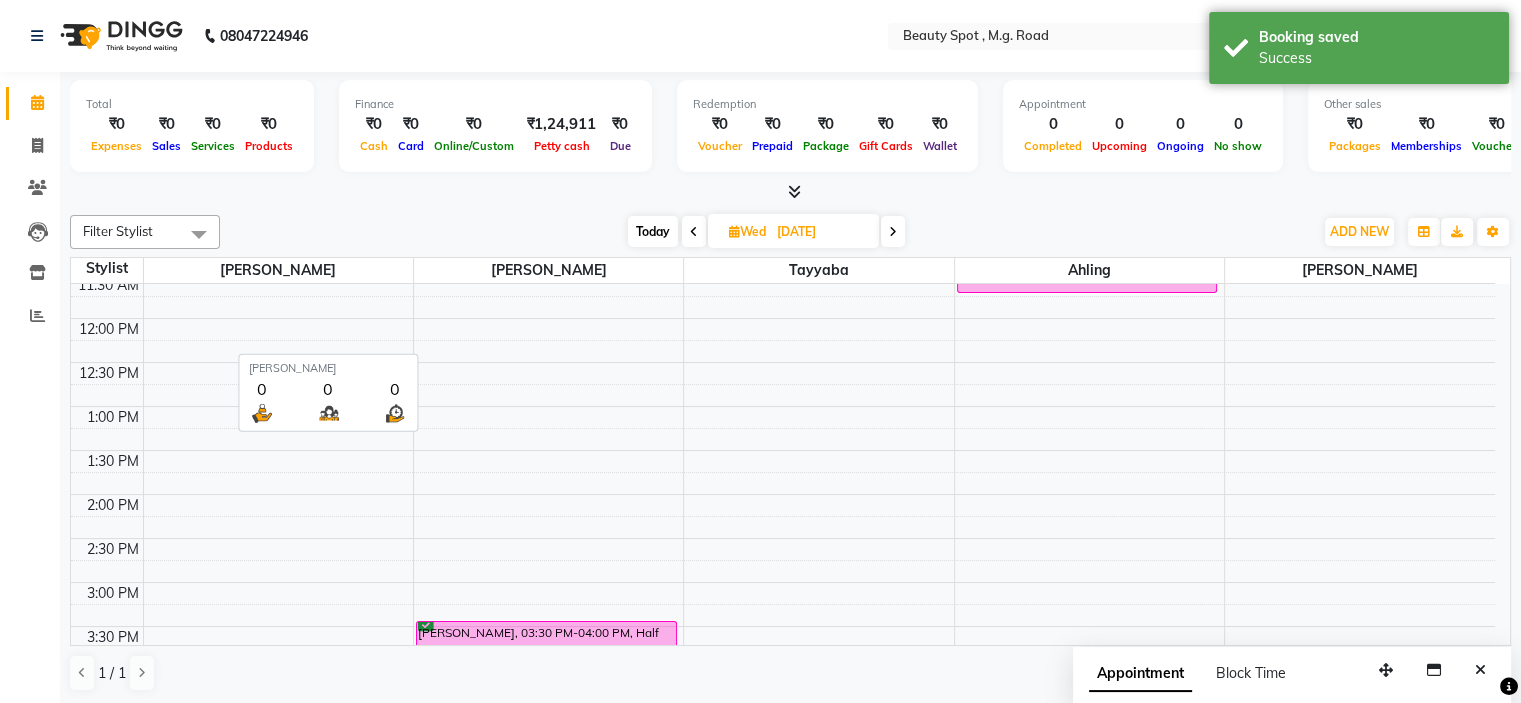 scroll, scrollTop: 275, scrollLeft: 0, axis: vertical 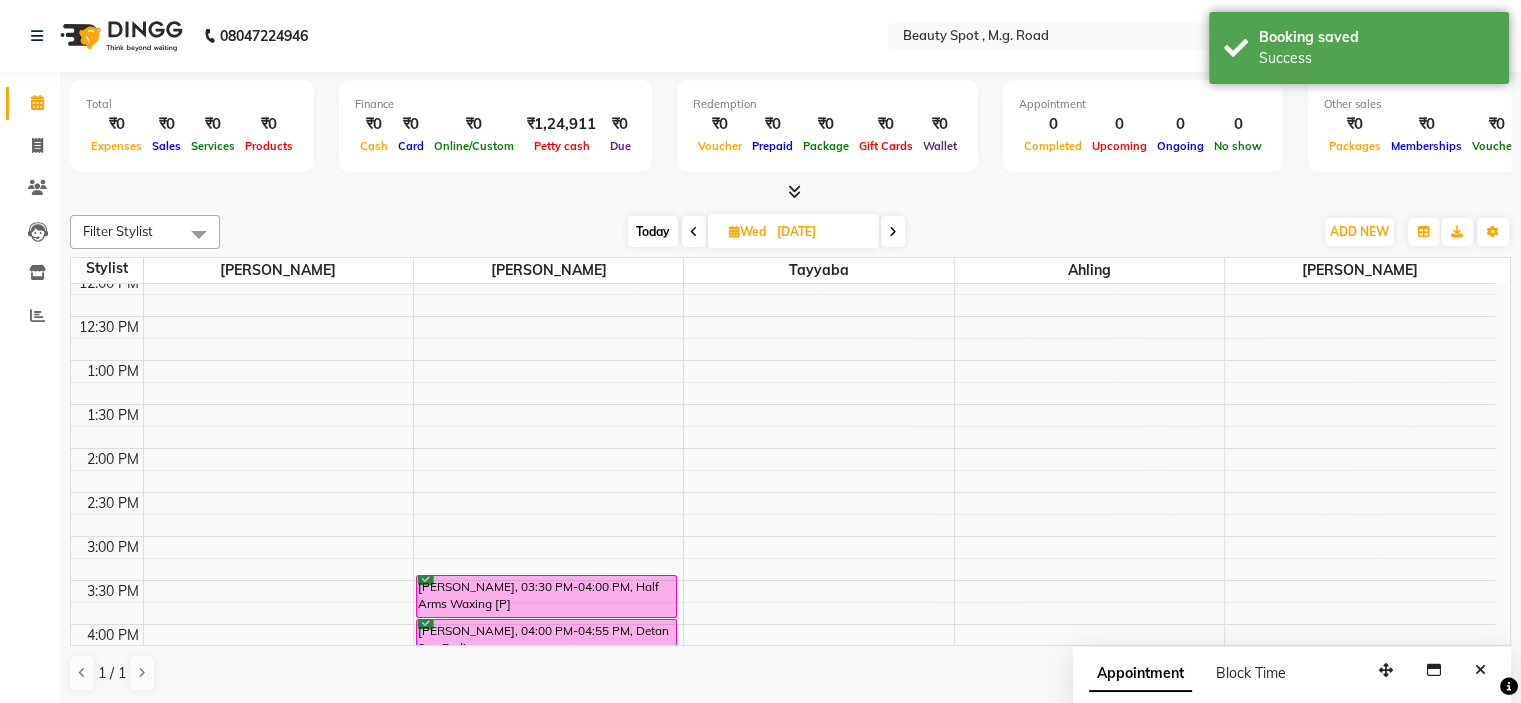 click on "Today" at bounding box center (653, 231) 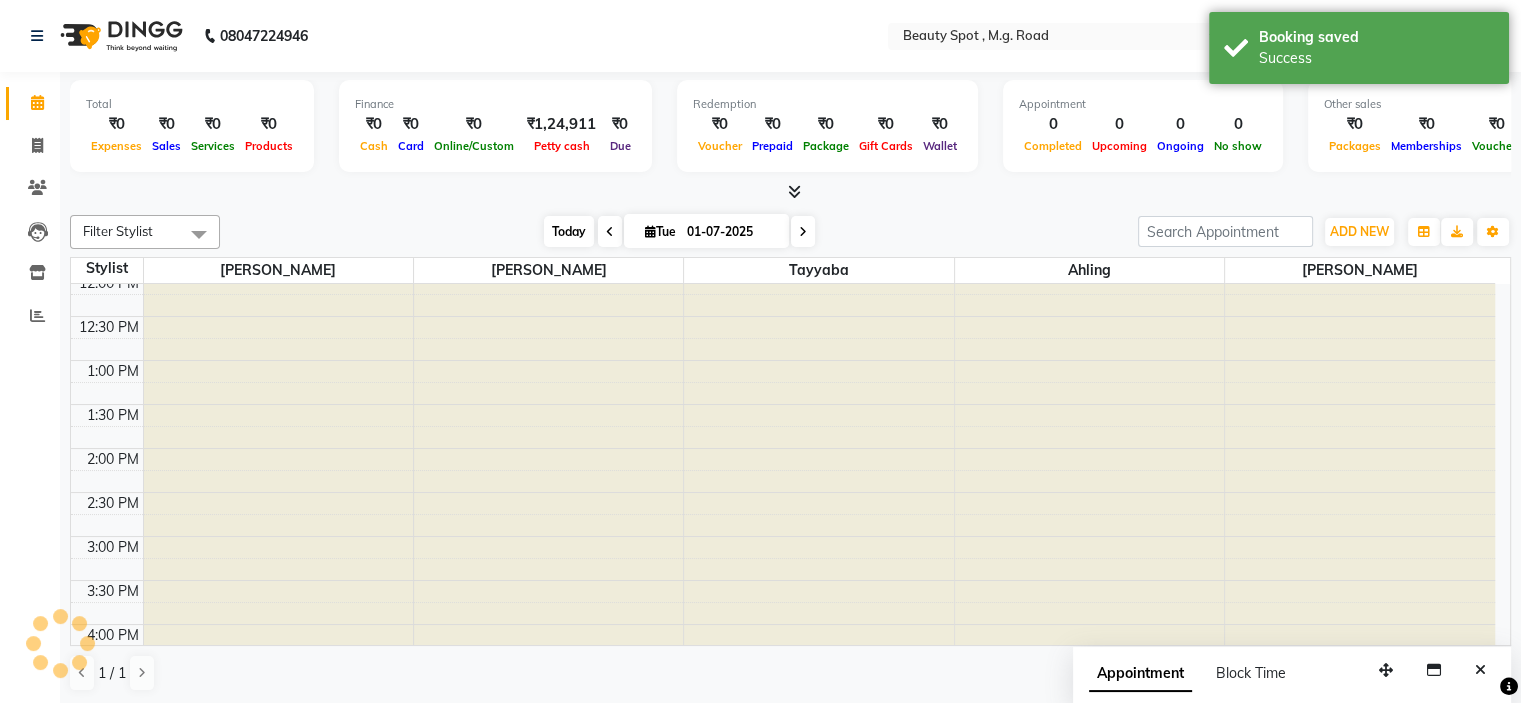 scroll, scrollTop: 176, scrollLeft: 0, axis: vertical 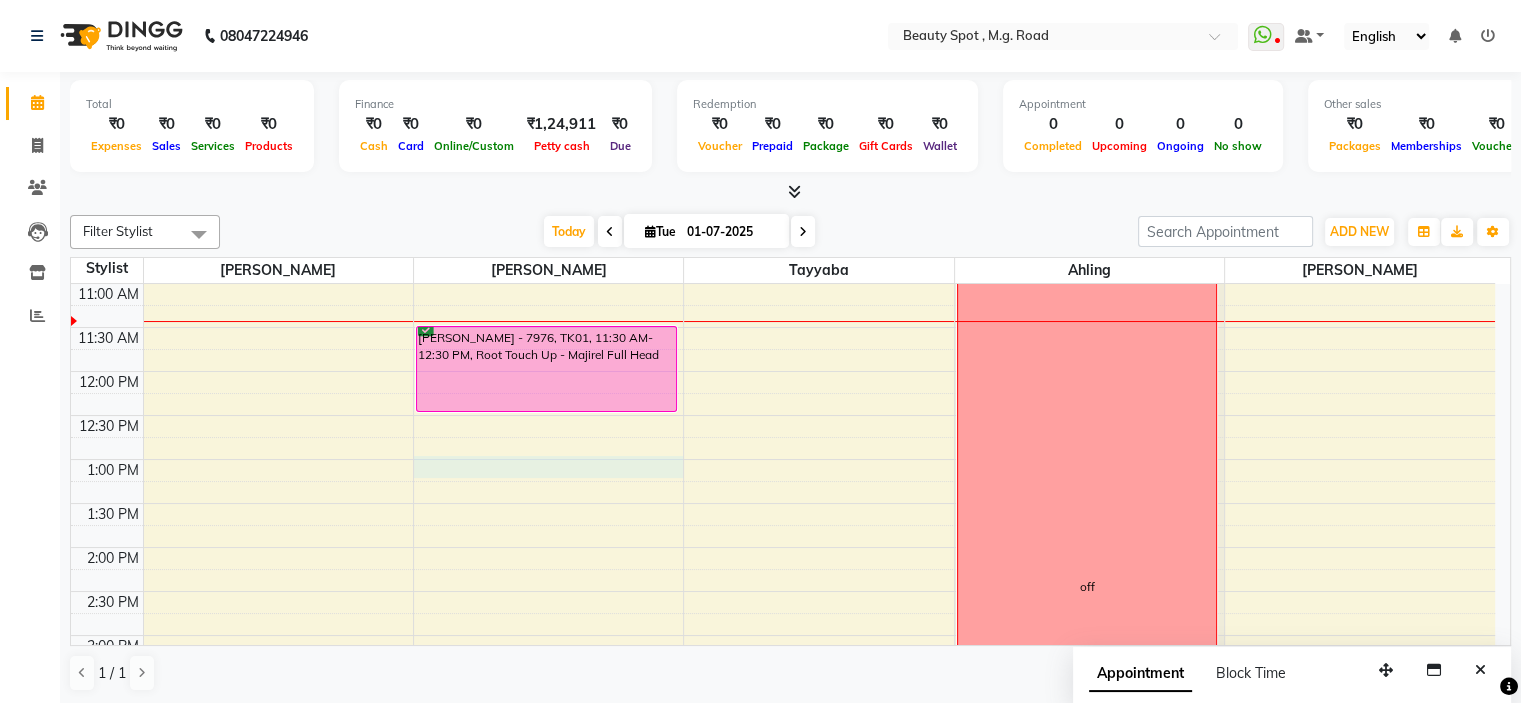 click on "9:00 AM 9:30 AM 10:00 AM 10:30 AM 11:00 AM 11:30 AM 12:00 PM 12:30 PM 1:00 PM 1:30 PM 2:00 PM 2:30 PM 3:00 PM 3:30 PM 4:00 PM 4:30 PM 5:00 PM 5:30 PM 6:00 PM 6:30 PM 7:00 PM 7:30 PM     [PERSON_NAME] - 7976, TK01, 11:30 AM-12:30 PM, Root Touch Up - Majirel Full Head  off" at bounding box center (783, 591) 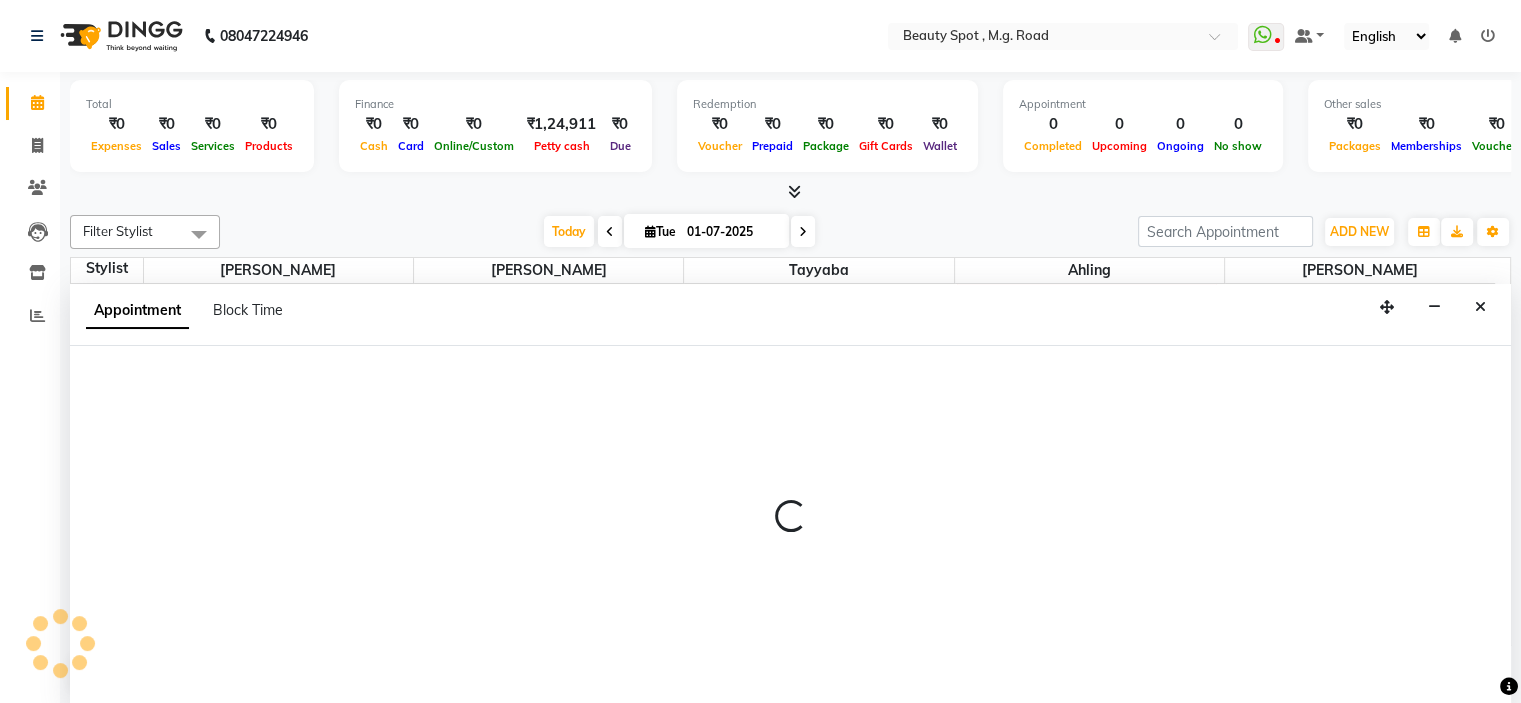 scroll, scrollTop: 0, scrollLeft: 0, axis: both 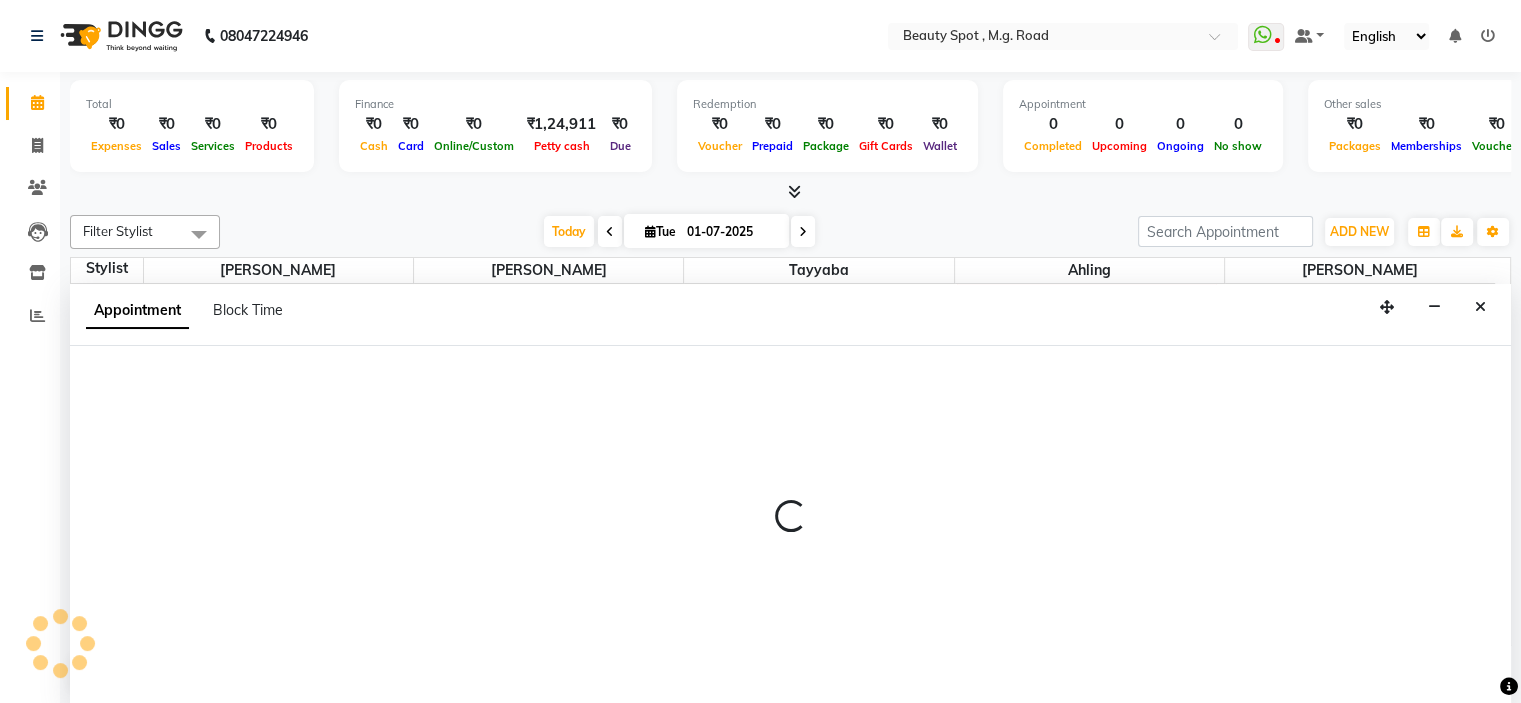 select on "70085" 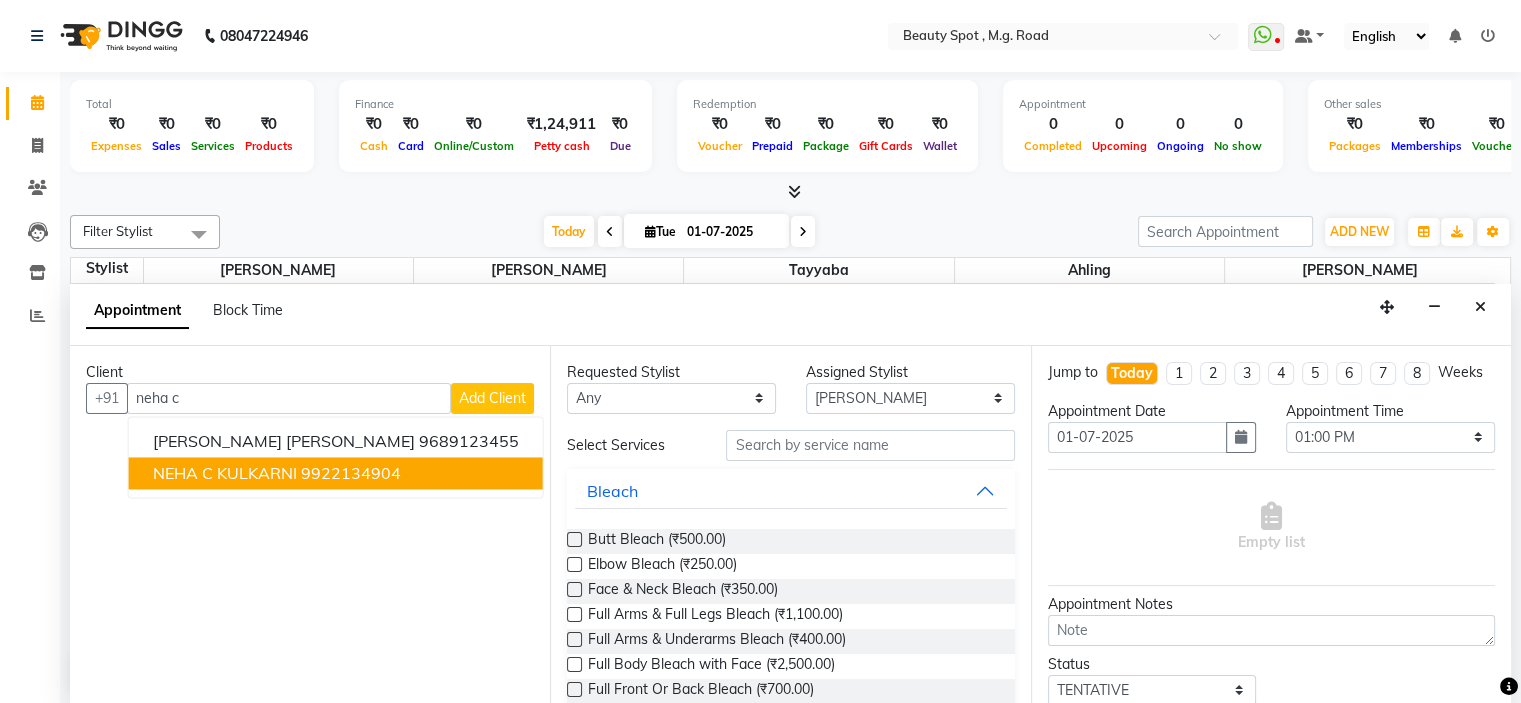 click on "NEHA C KULKARNI" at bounding box center (225, 473) 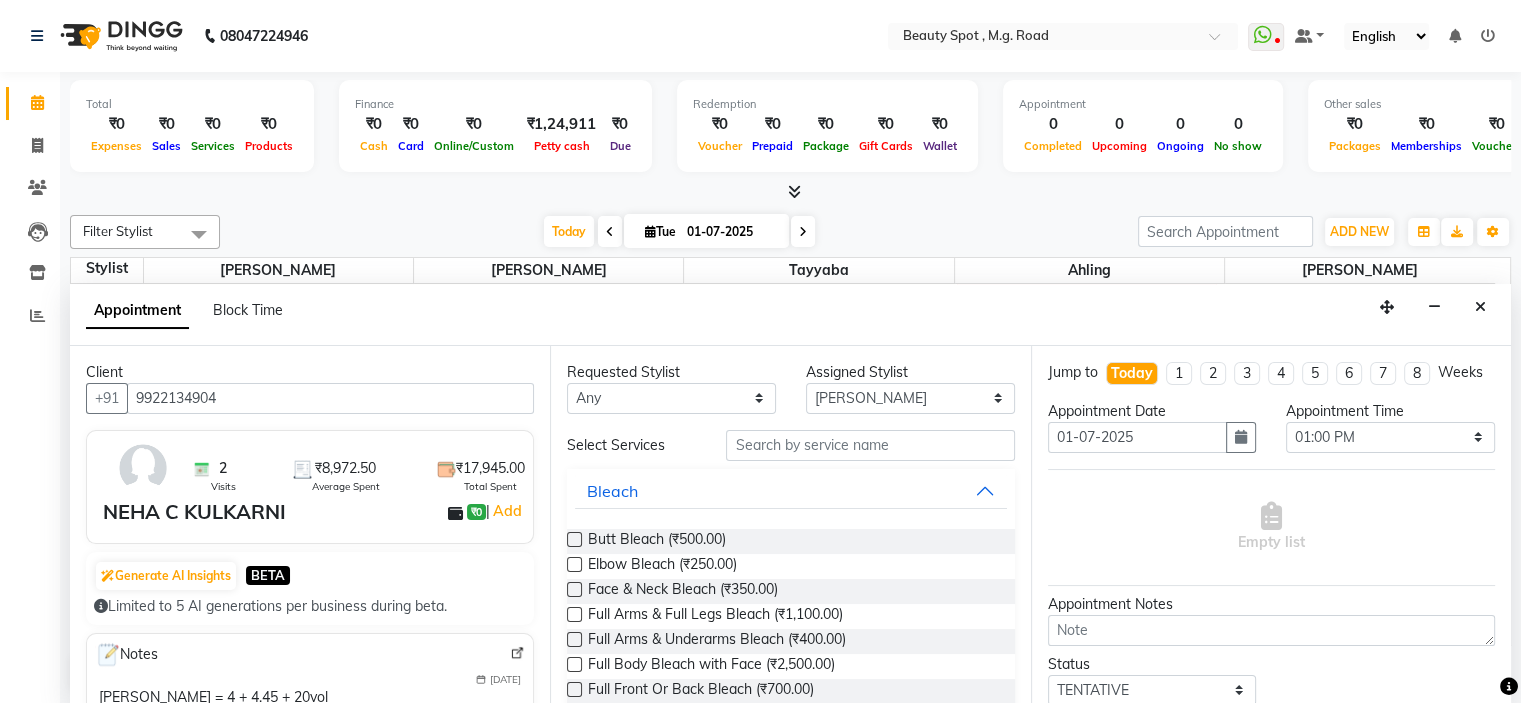 type on "9922134904" 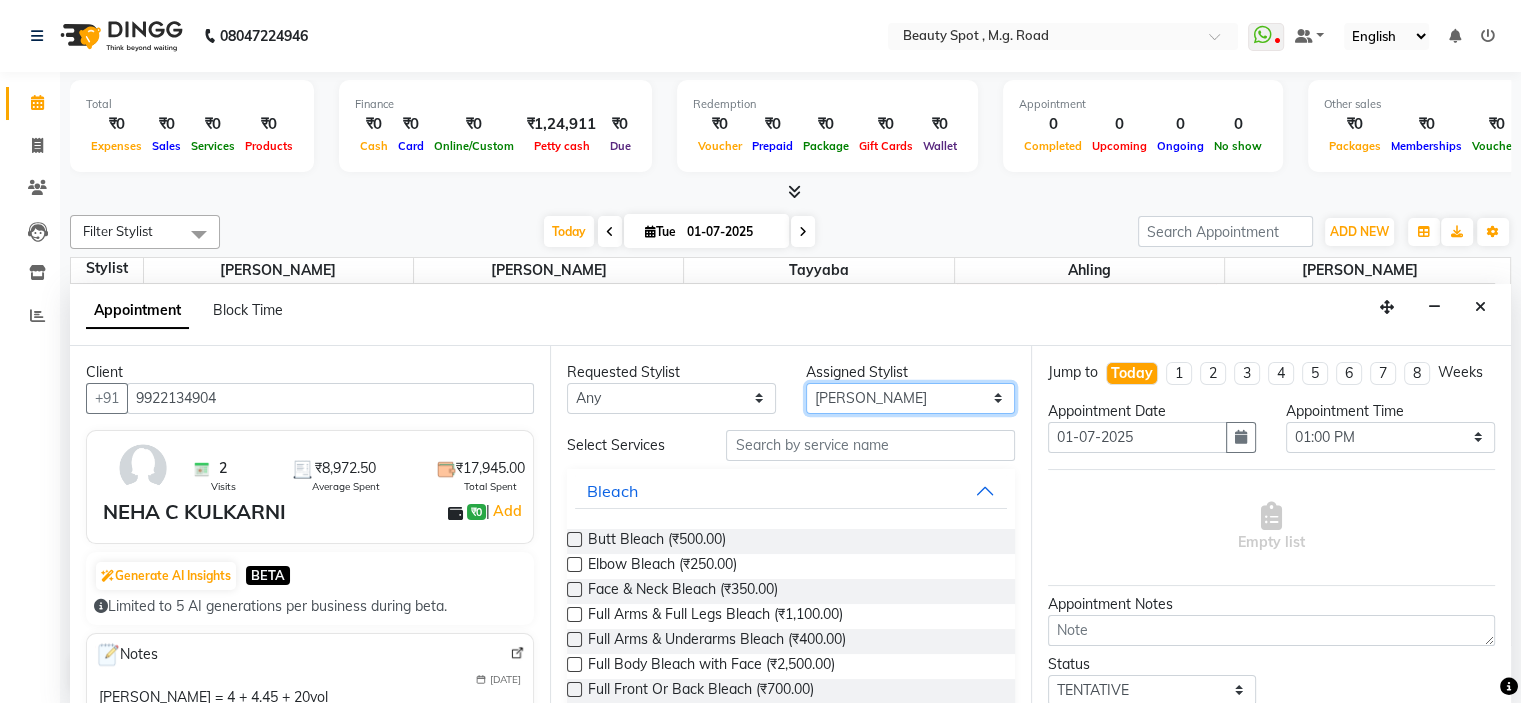 click on "Select [PERSON_NAME]  [PERSON_NAME]  [PERSON_NAME]" at bounding box center (910, 398) 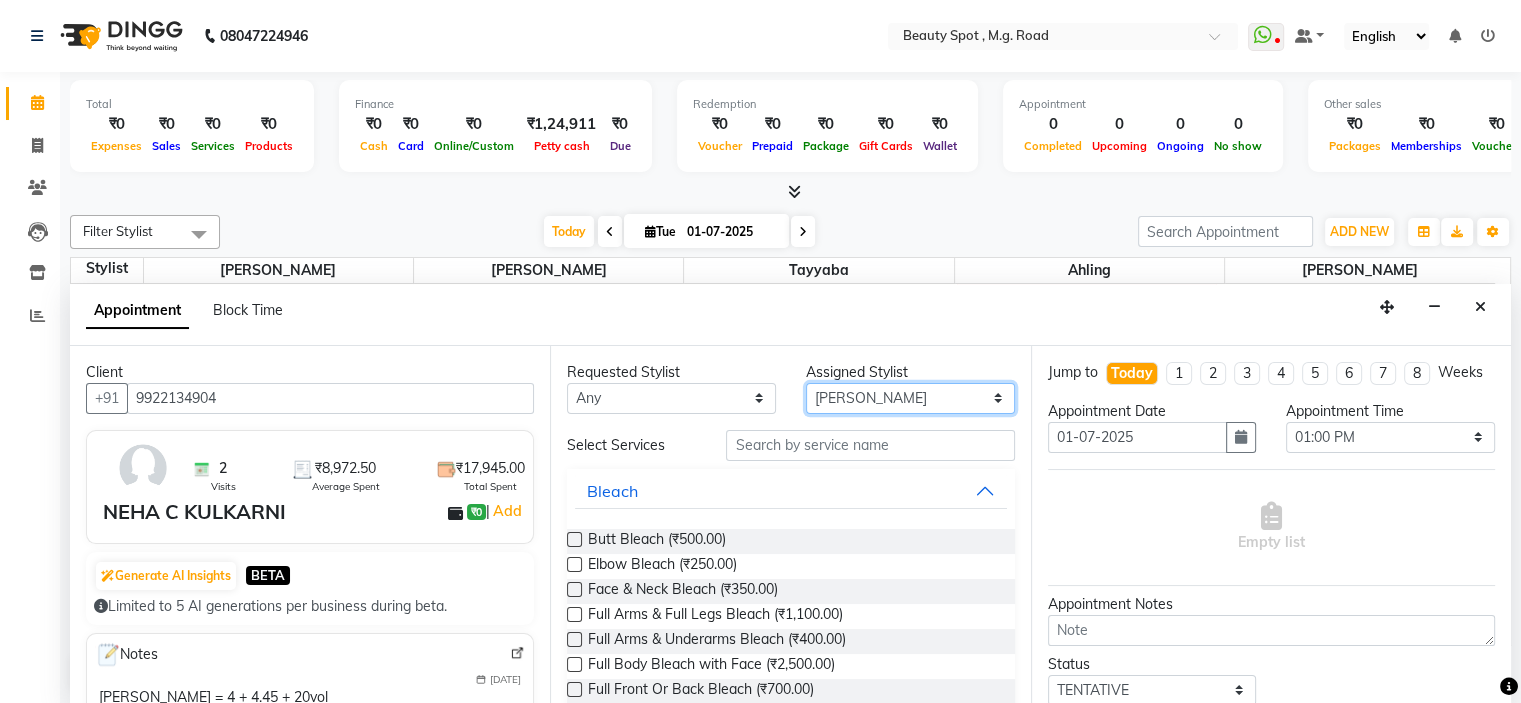 select on "70086" 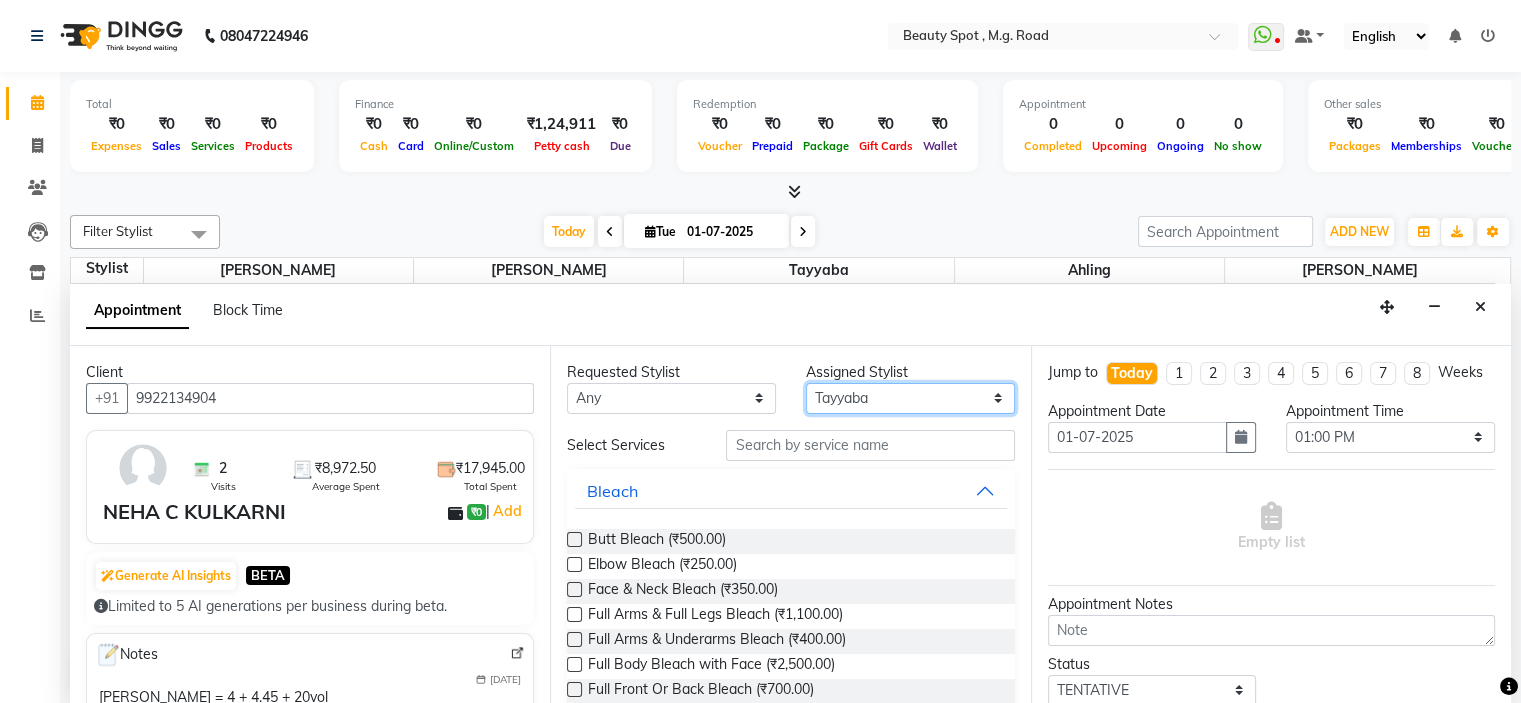 click on "Select [PERSON_NAME]  [PERSON_NAME]  [PERSON_NAME]" at bounding box center (910, 398) 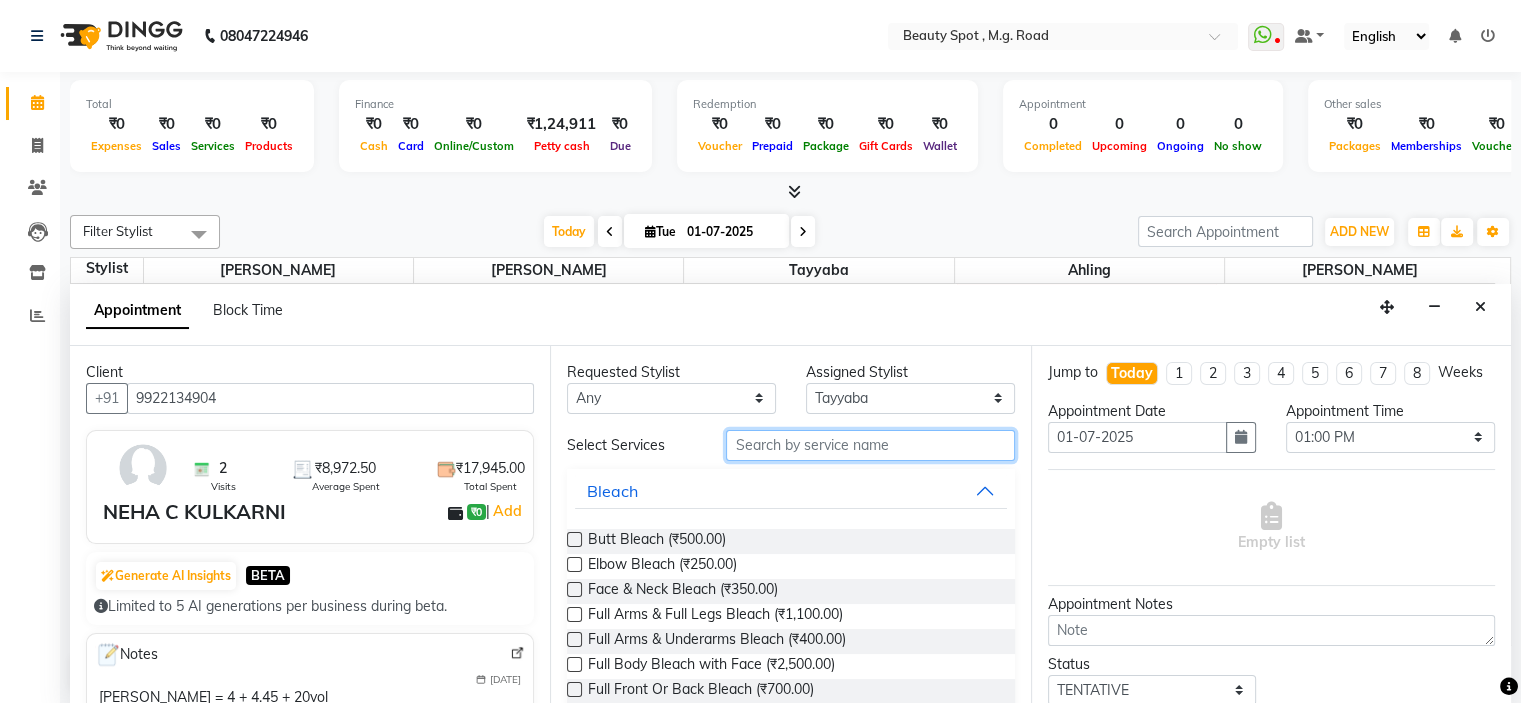 click at bounding box center [870, 445] 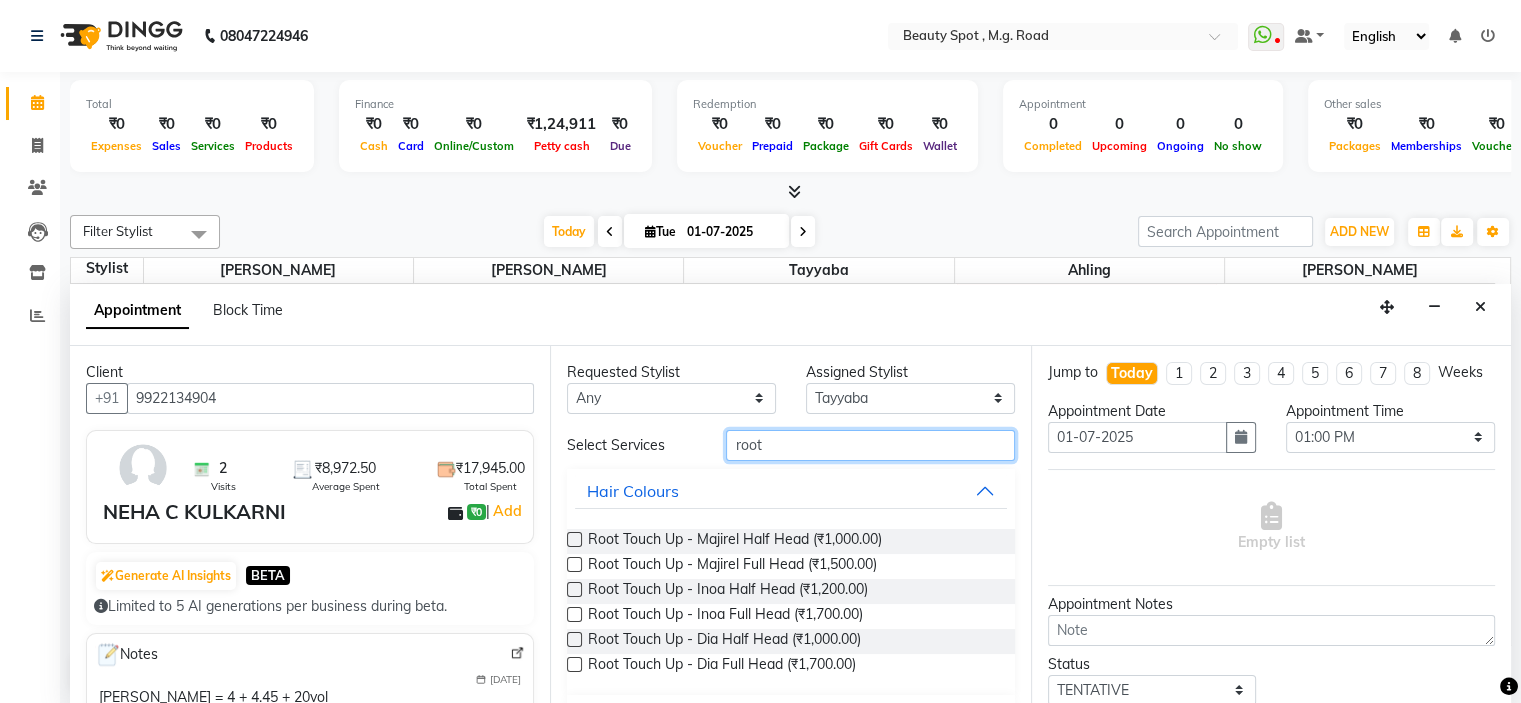 scroll, scrollTop: 100, scrollLeft: 0, axis: vertical 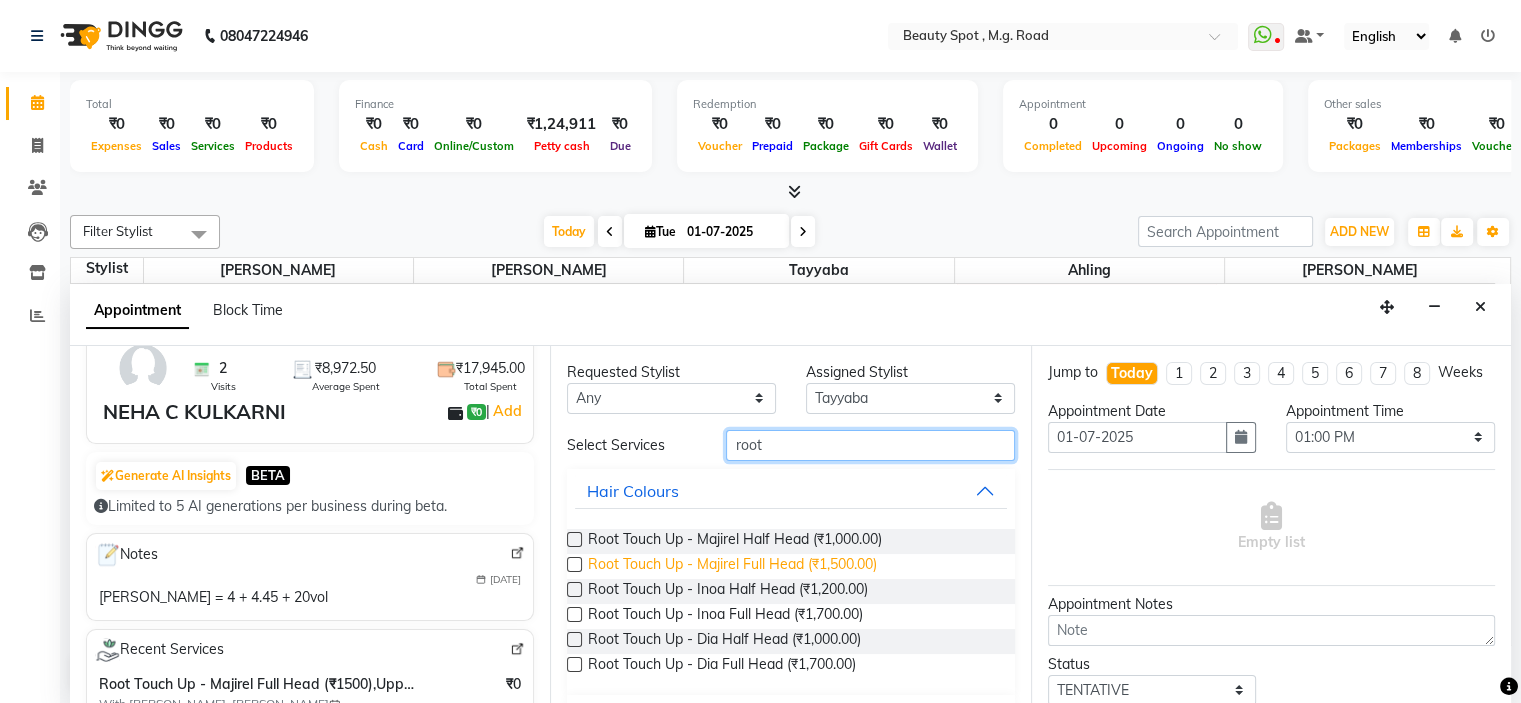 type on "root" 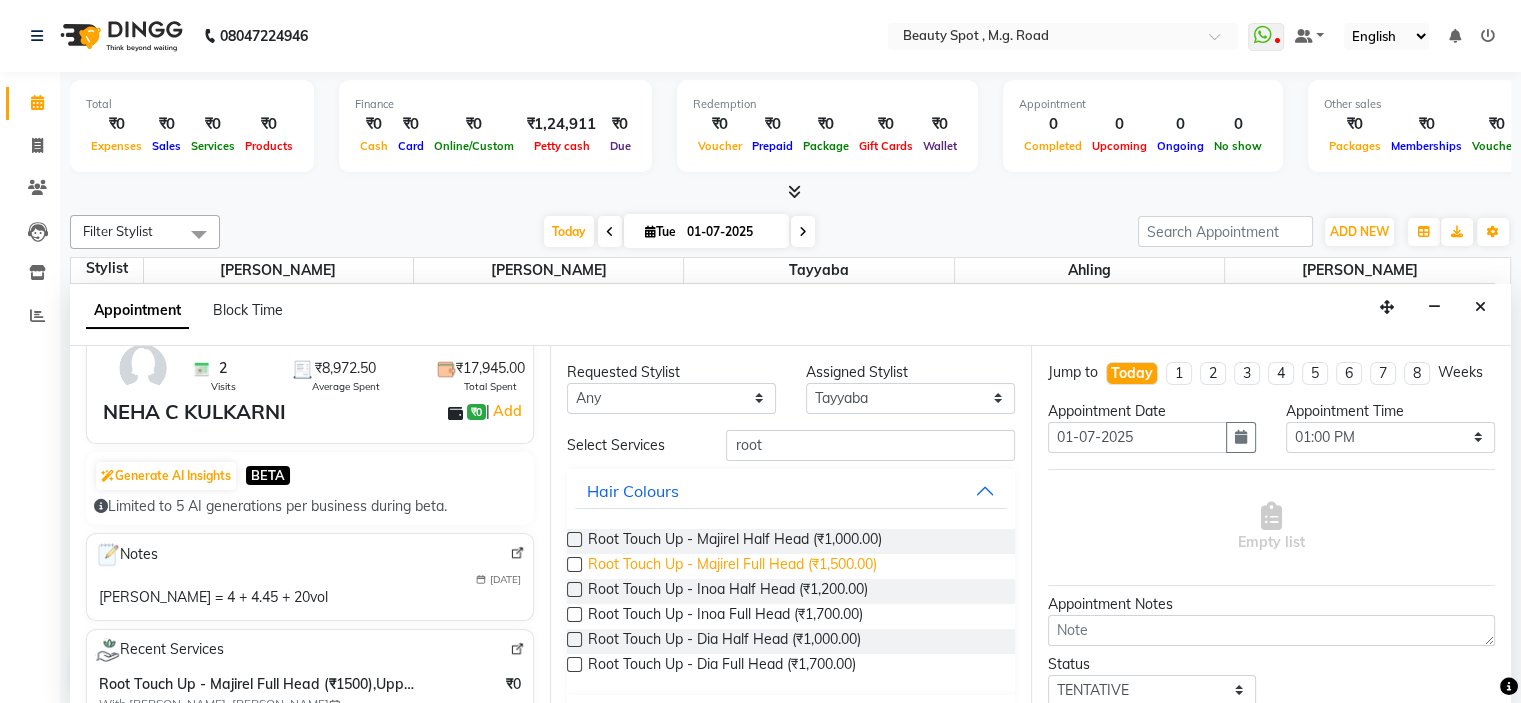 click on "Root Touch Up - Majirel Full Head (₹1,500.00)" at bounding box center (732, 566) 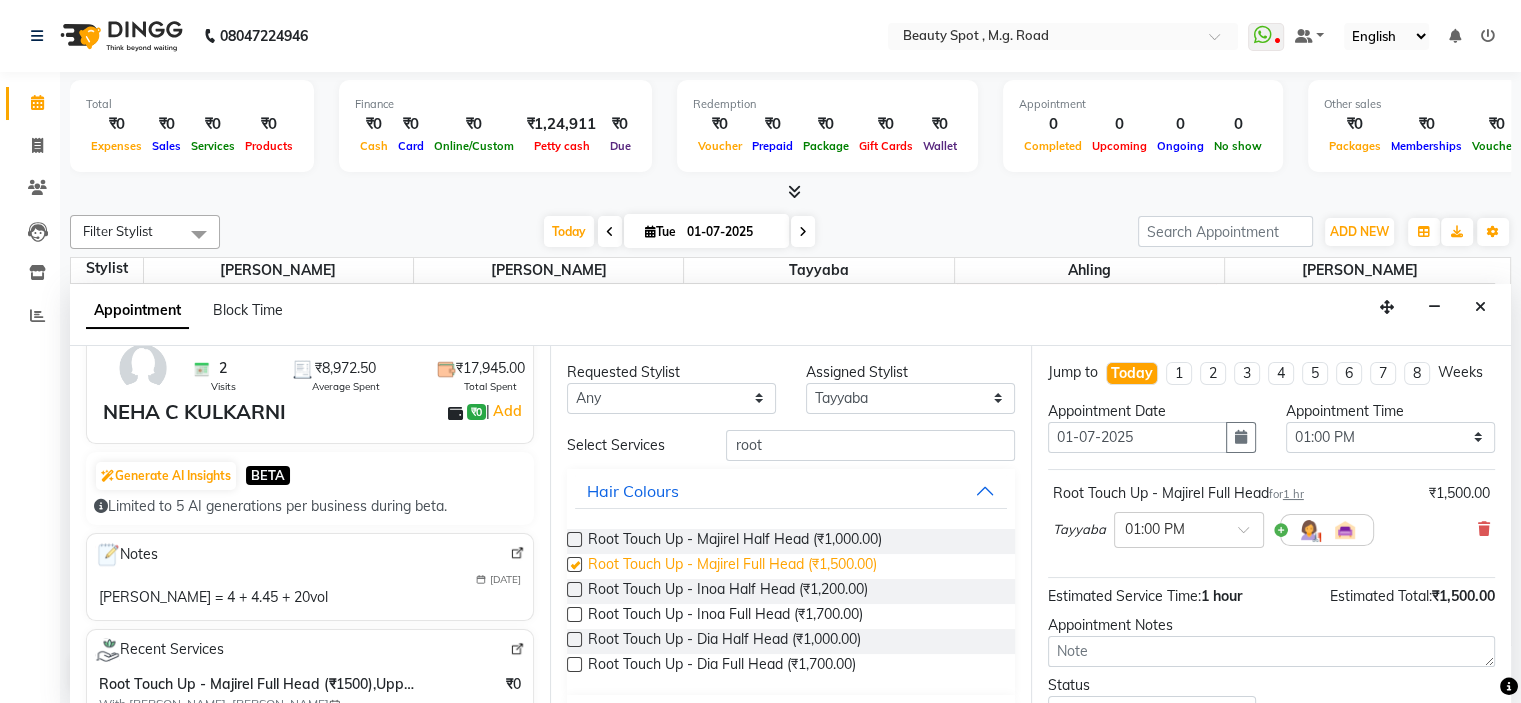 checkbox on "false" 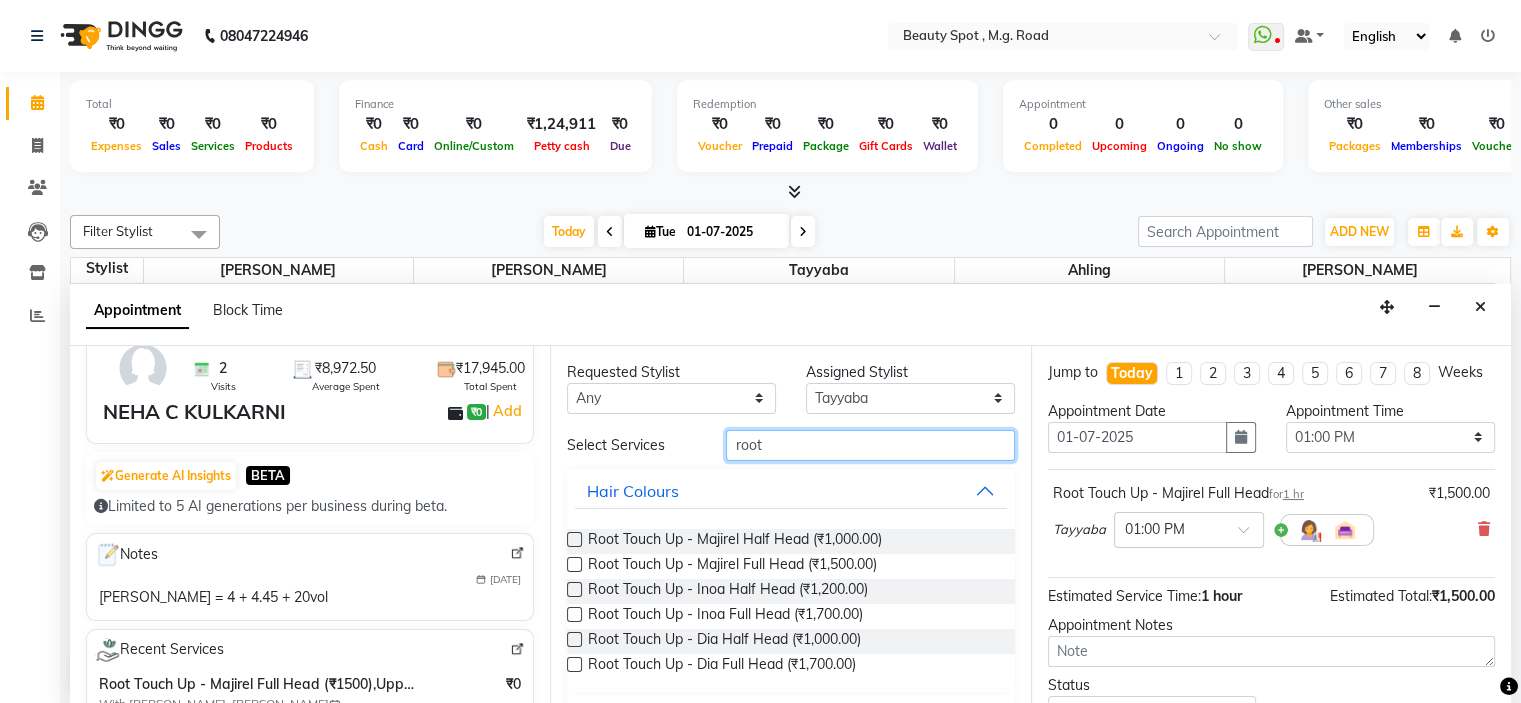 click on "root" at bounding box center [870, 445] 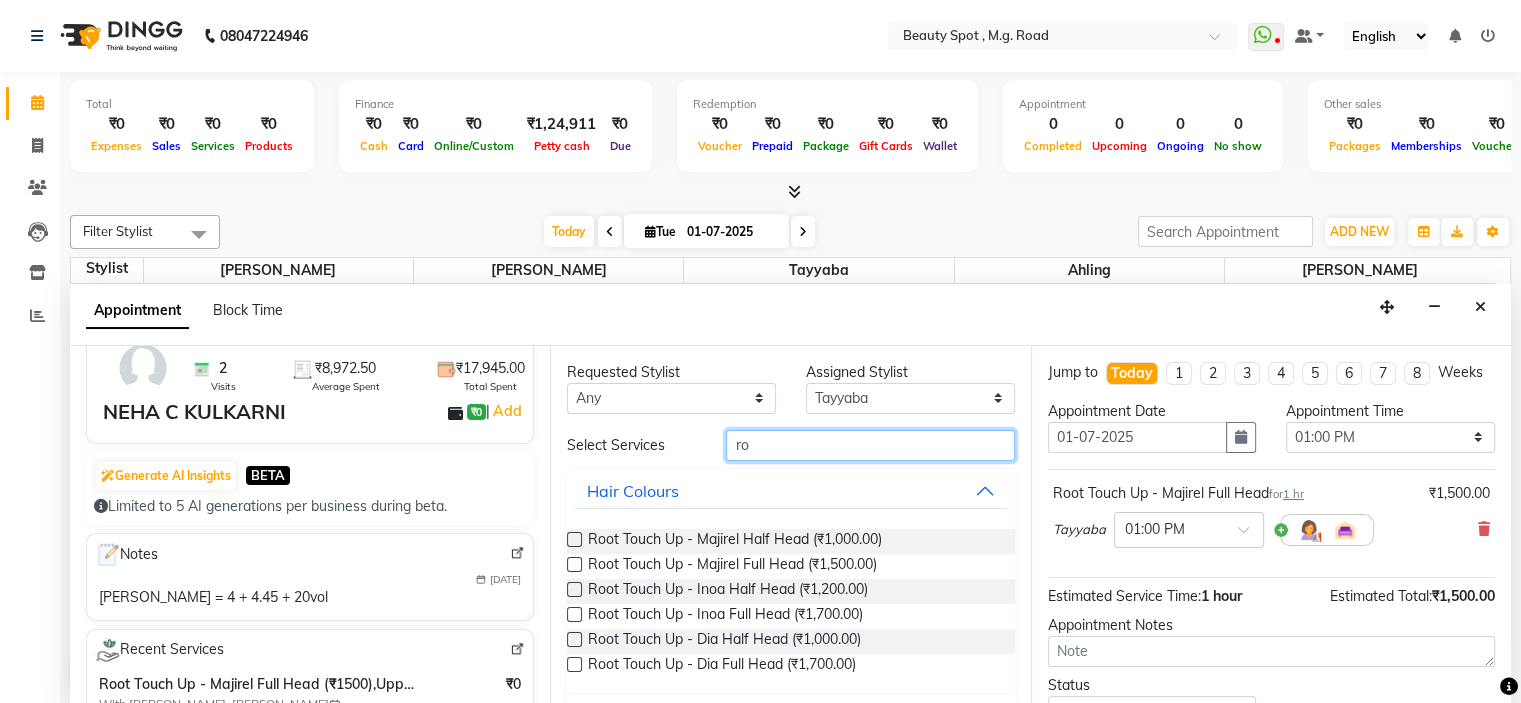 type on "r" 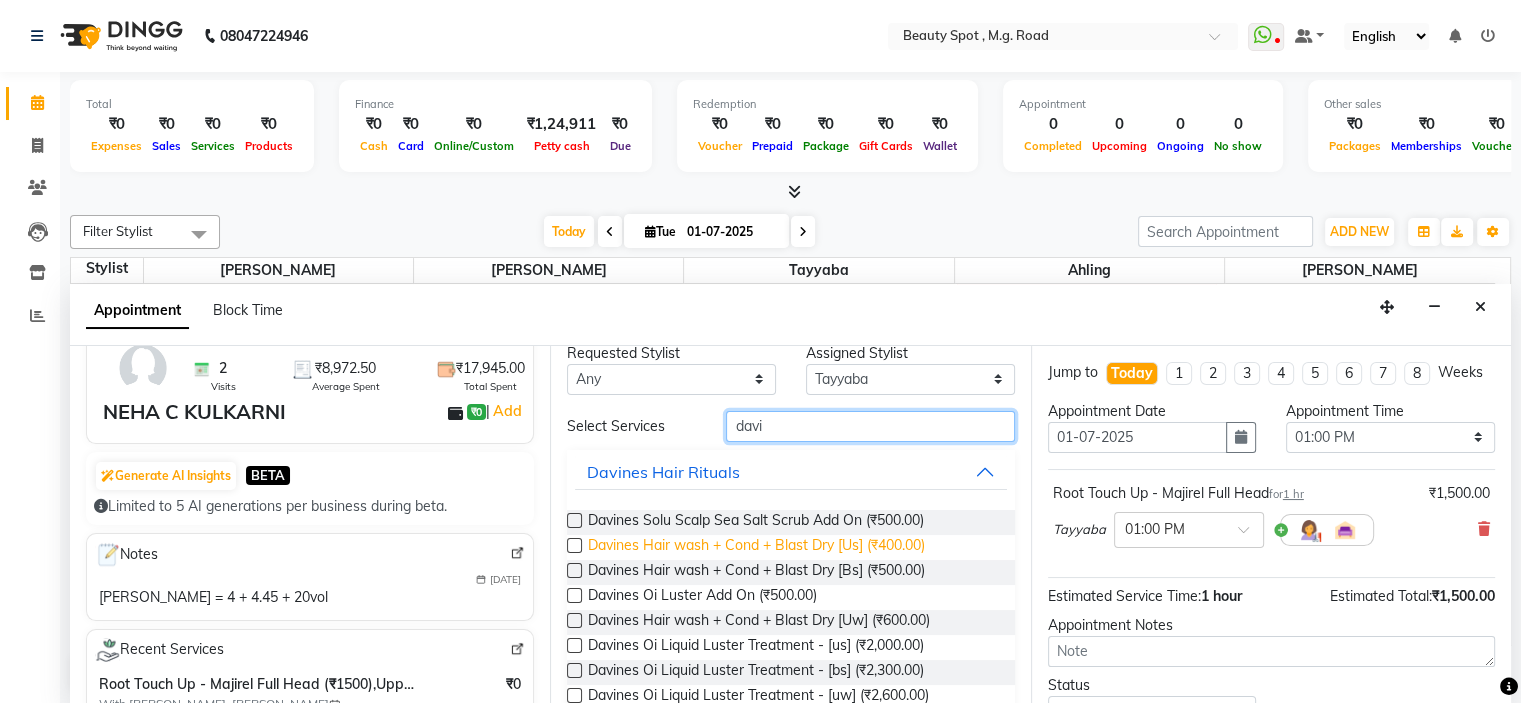 scroll, scrollTop: 0, scrollLeft: 0, axis: both 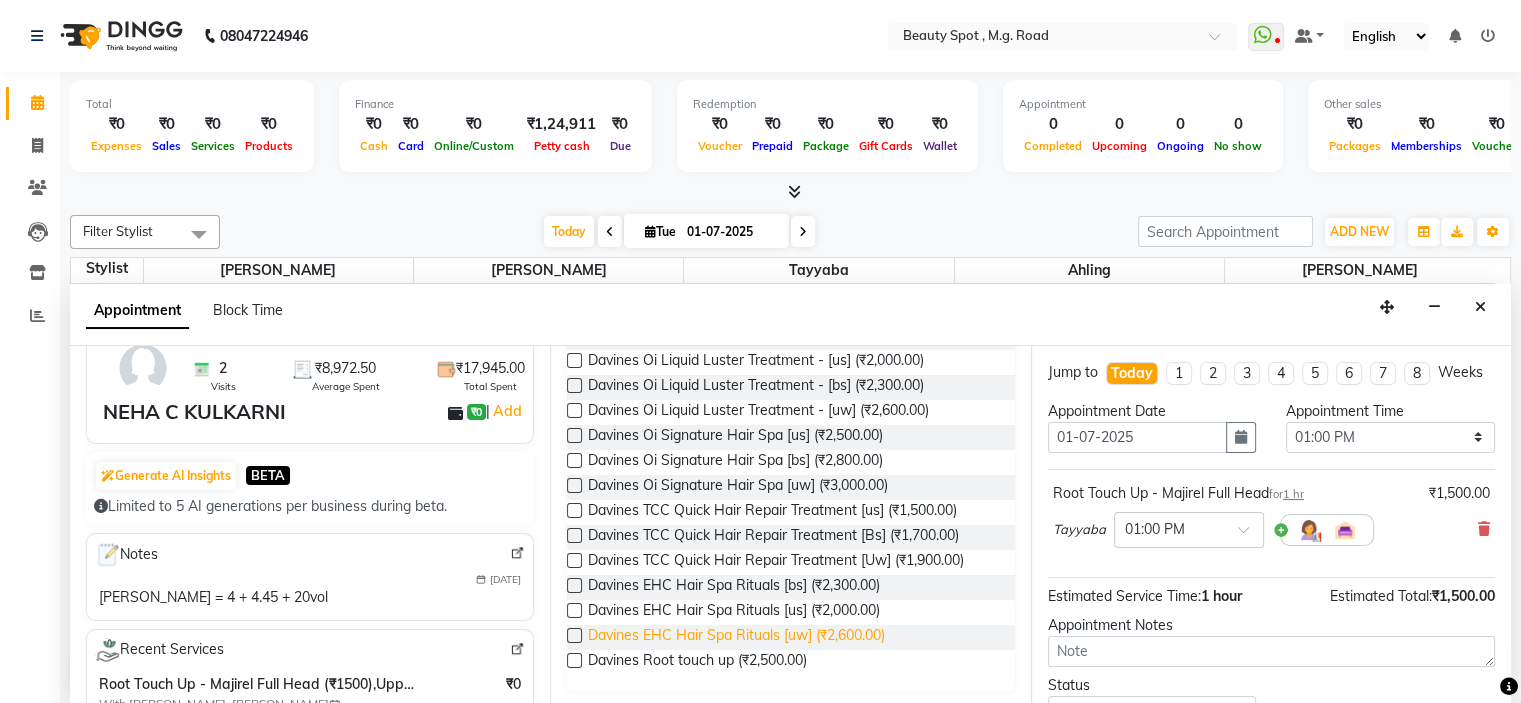 type on "davi" 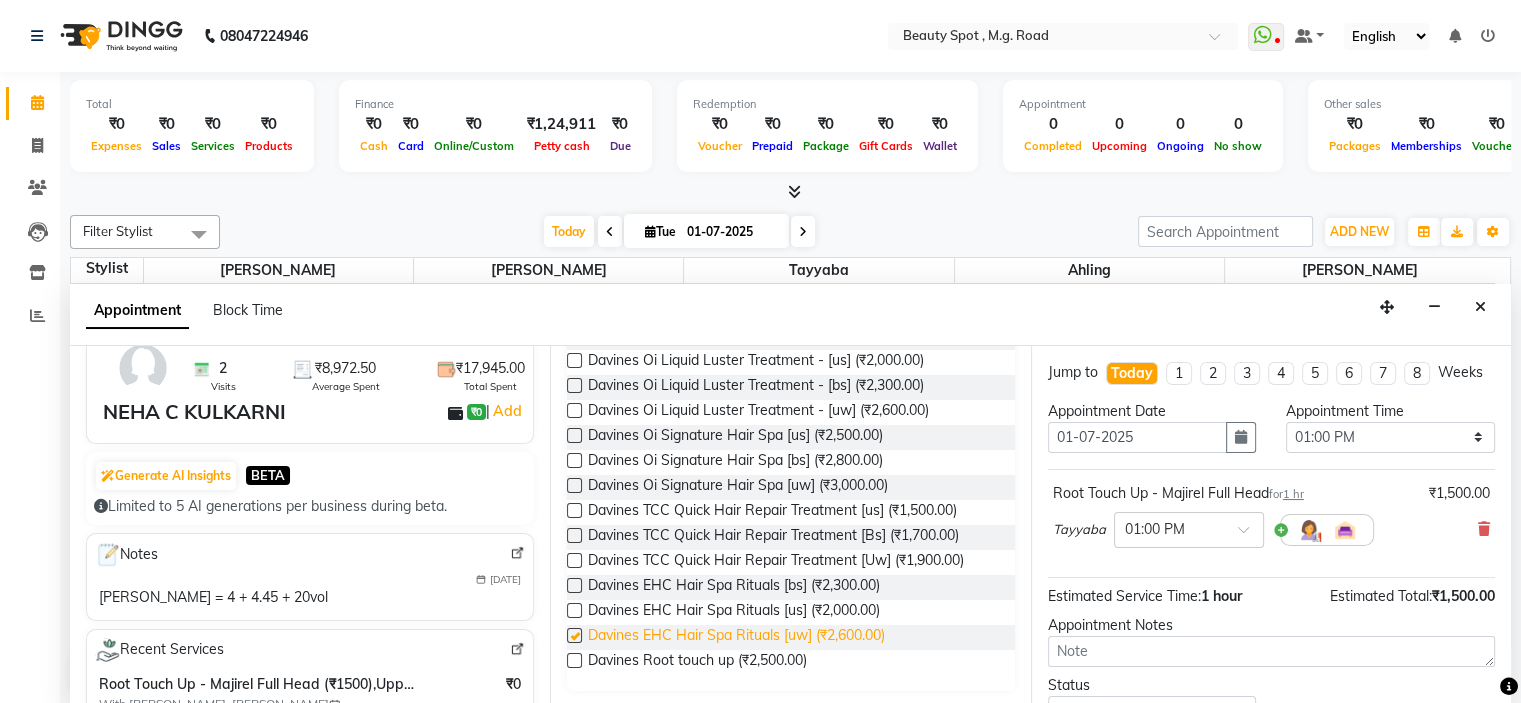 checkbox on "false" 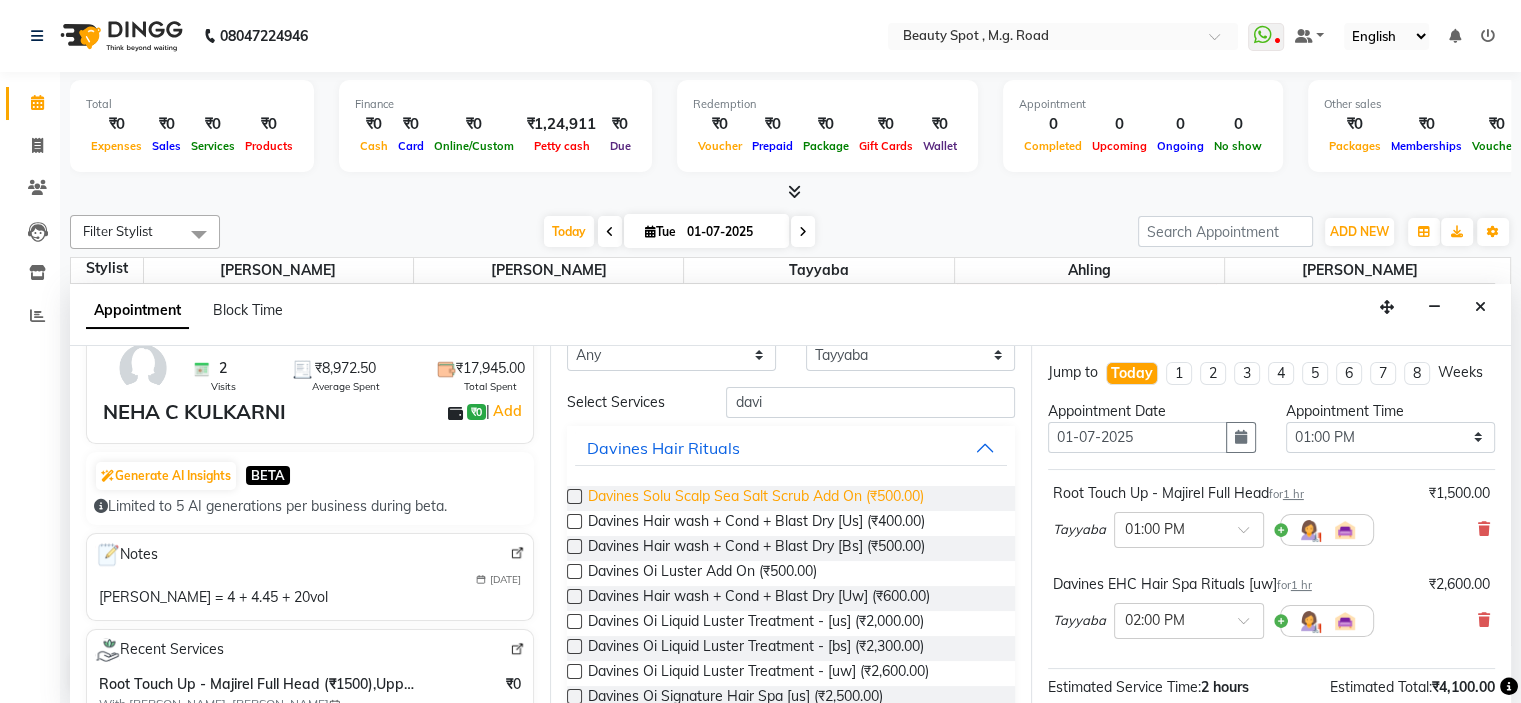 scroll, scrollTop: 0, scrollLeft: 0, axis: both 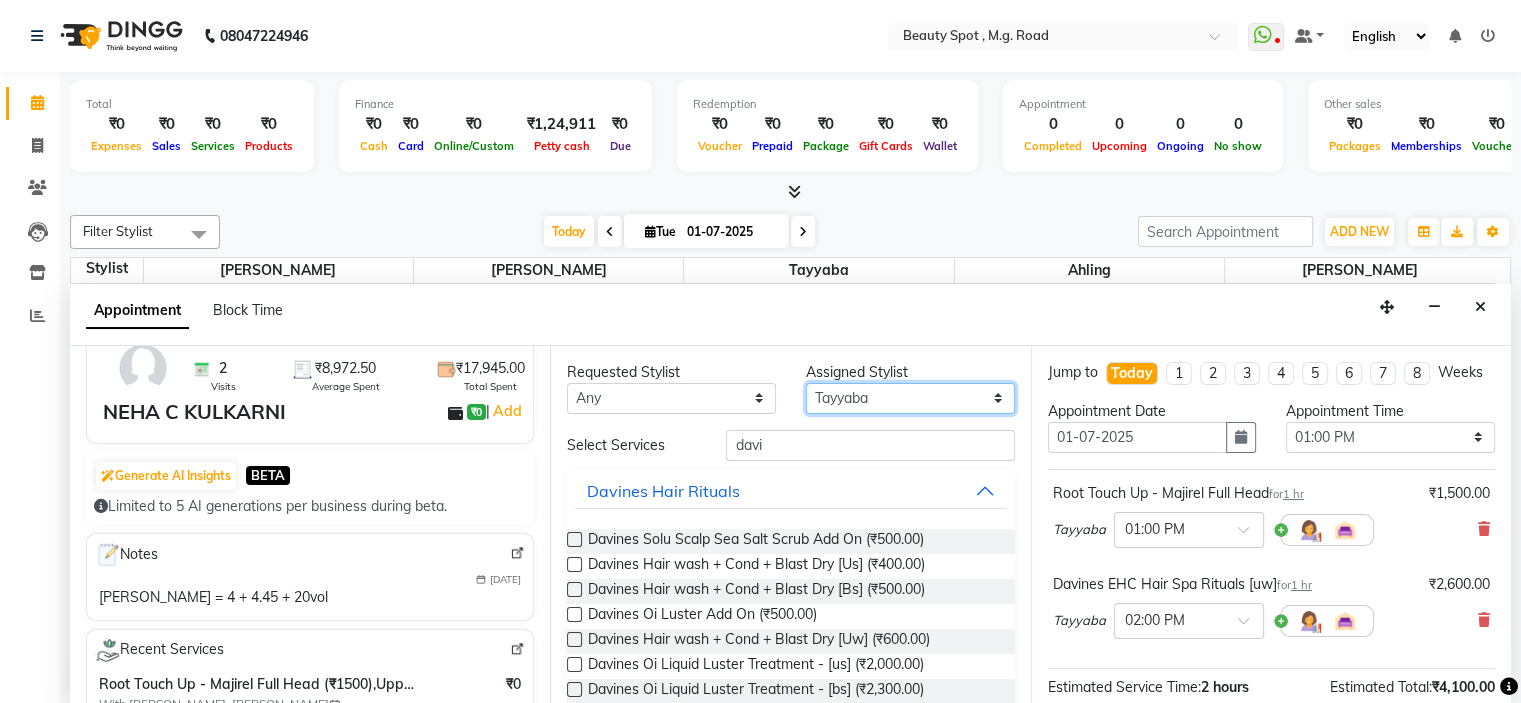 click on "Select [PERSON_NAME]  [PERSON_NAME]  [PERSON_NAME]" at bounding box center (910, 398) 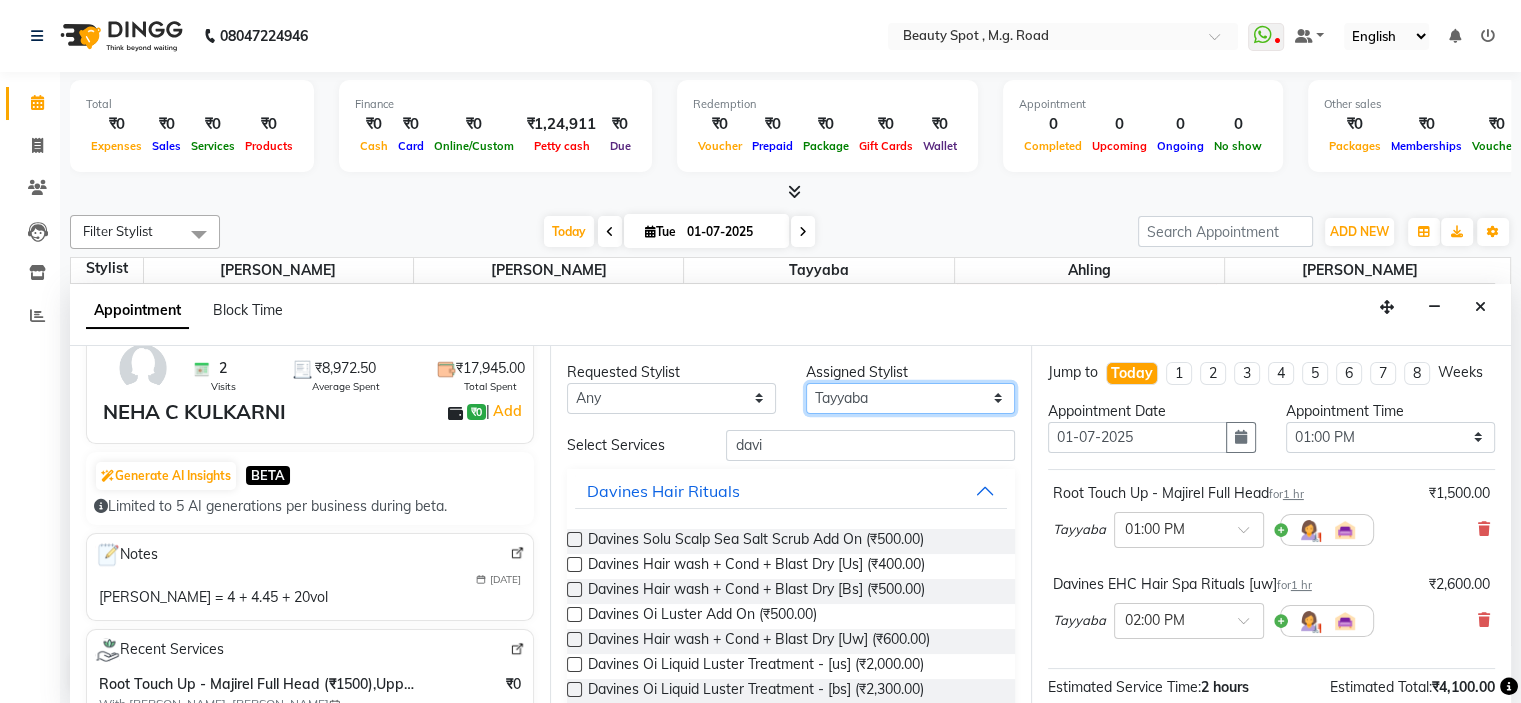 select on "70085" 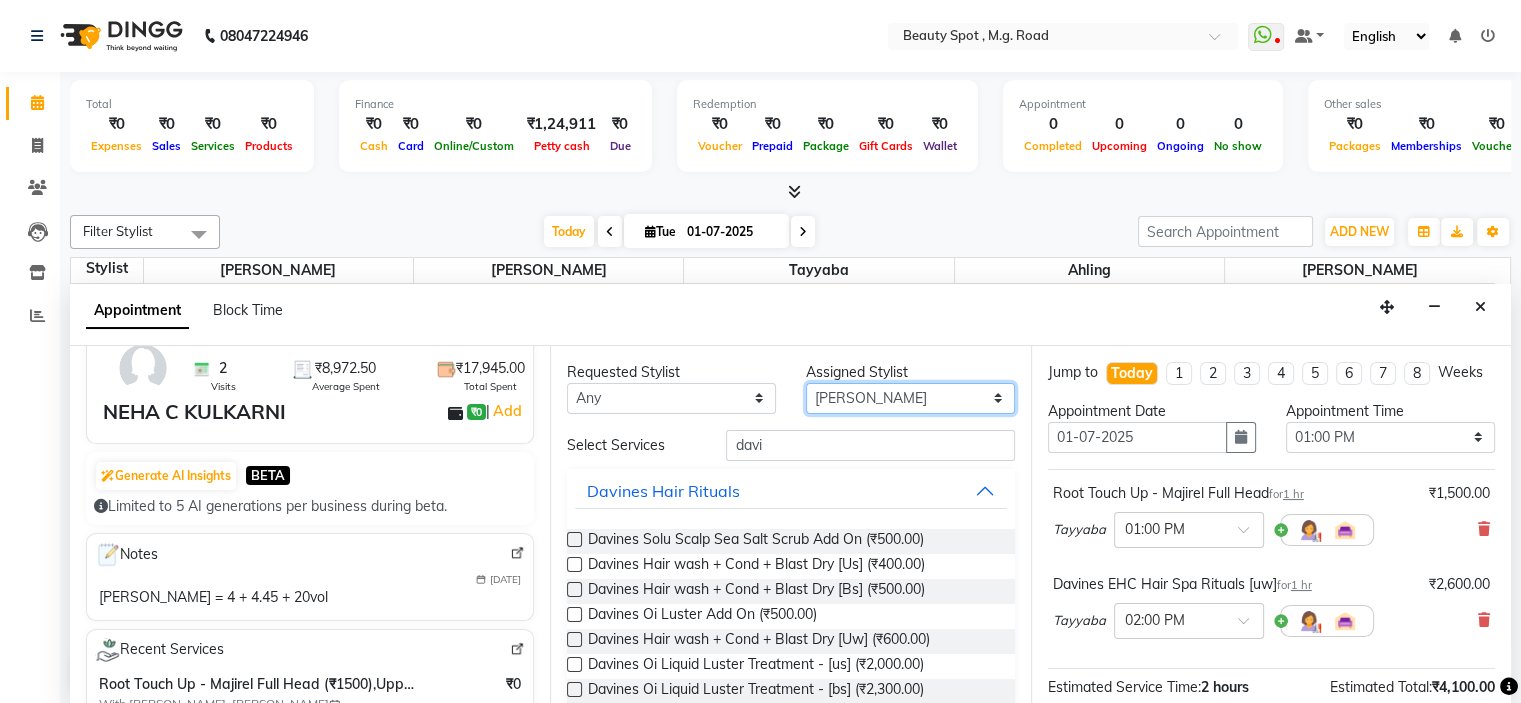 click on "Select [PERSON_NAME]  [PERSON_NAME]  [PERSON_NAME]" at bounding box center (910, 398) 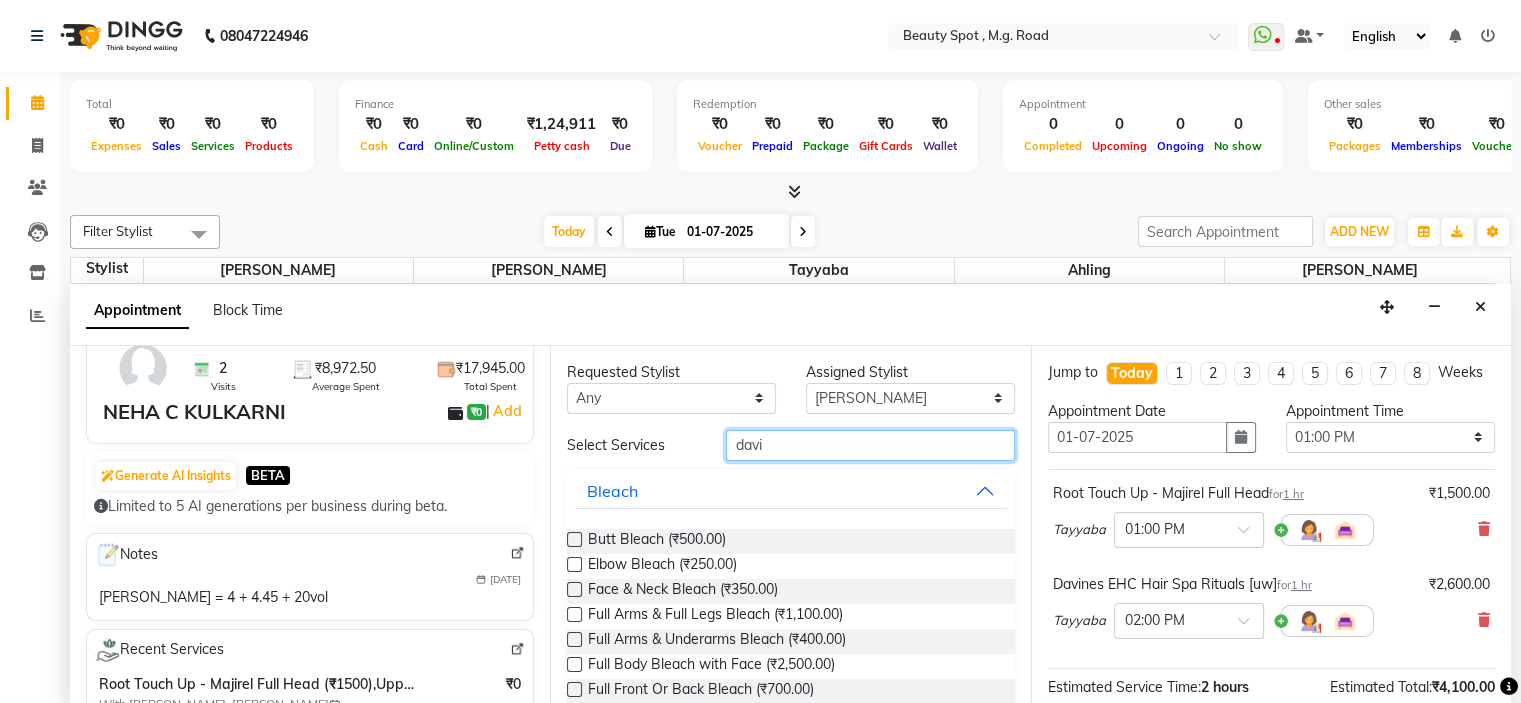 click on "davi" at bounding box center (870, 445) 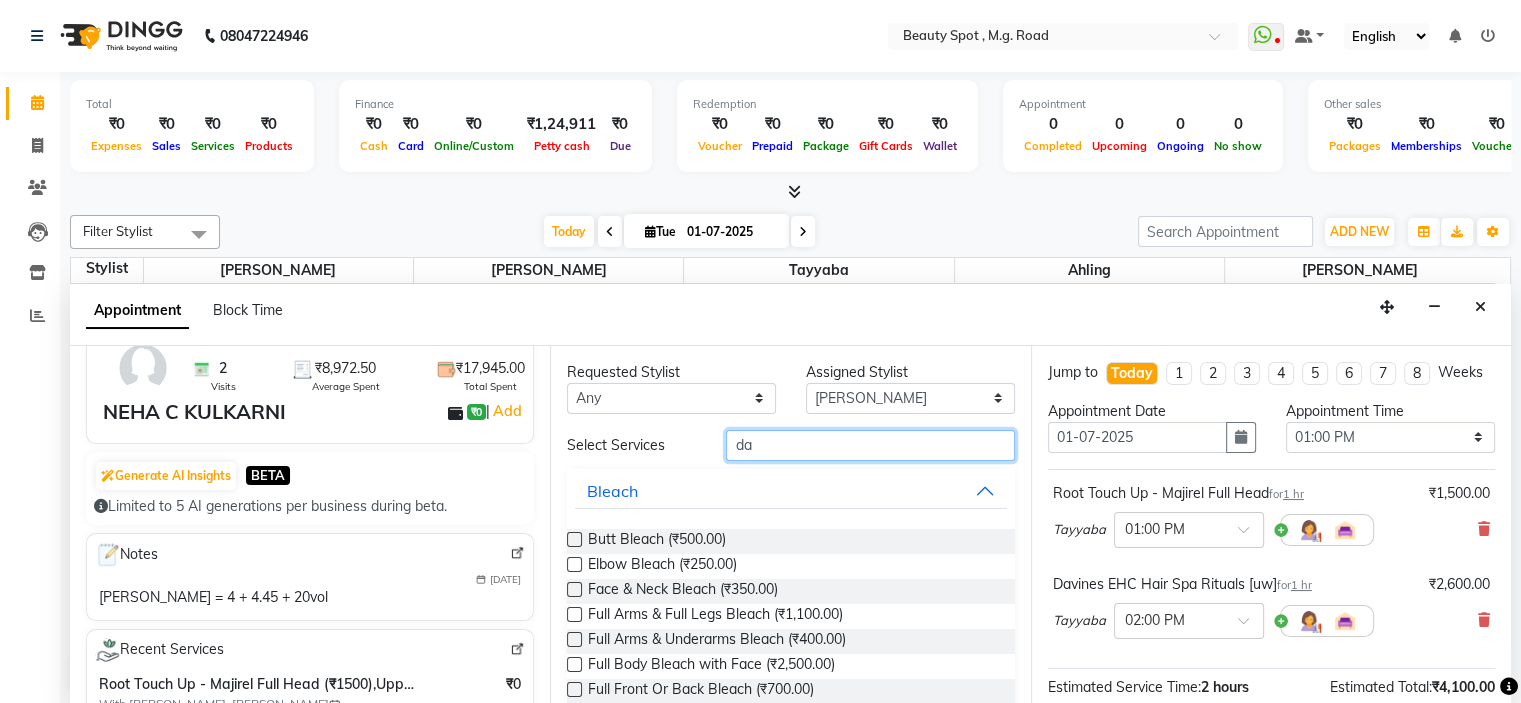 type on "d" 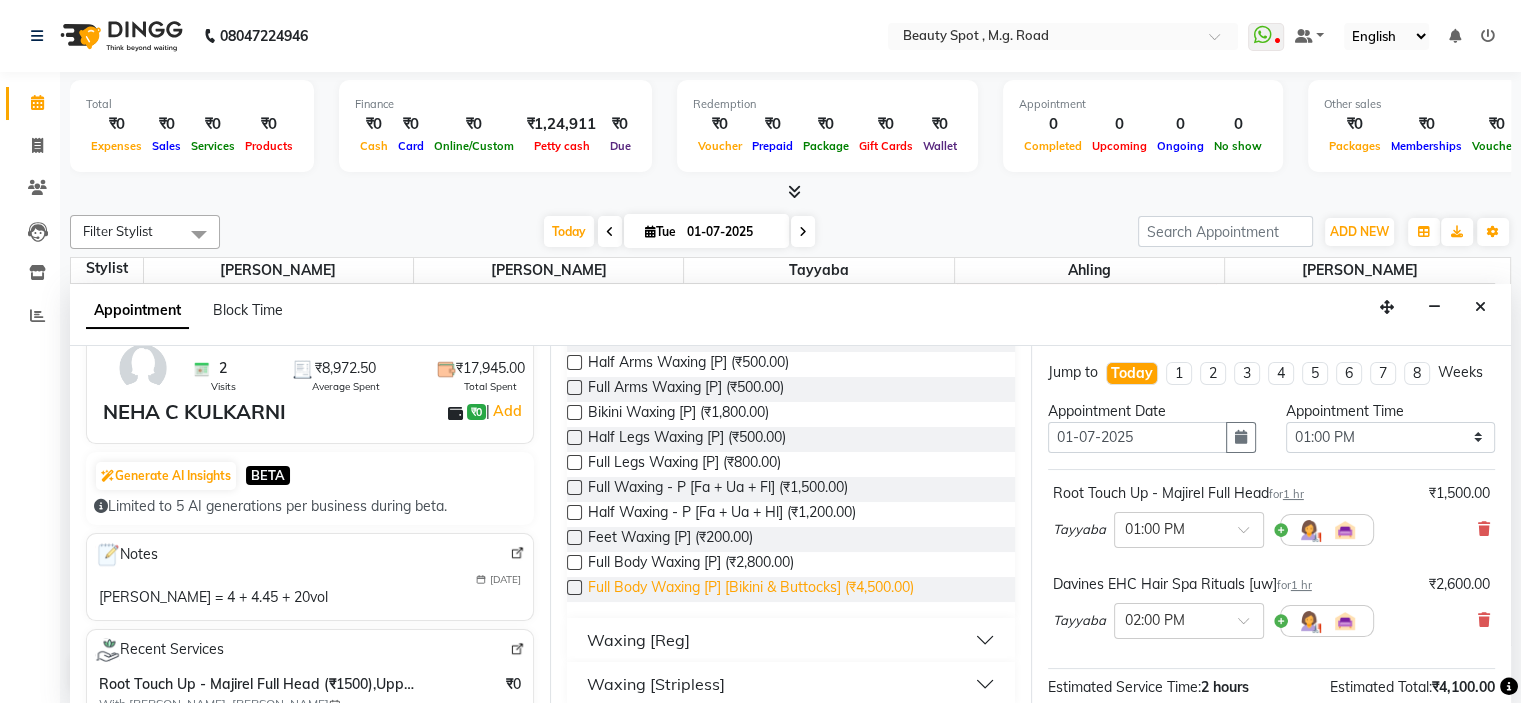 scroll, scrollTop: 417, scrollLeft: 0, axis: vertical 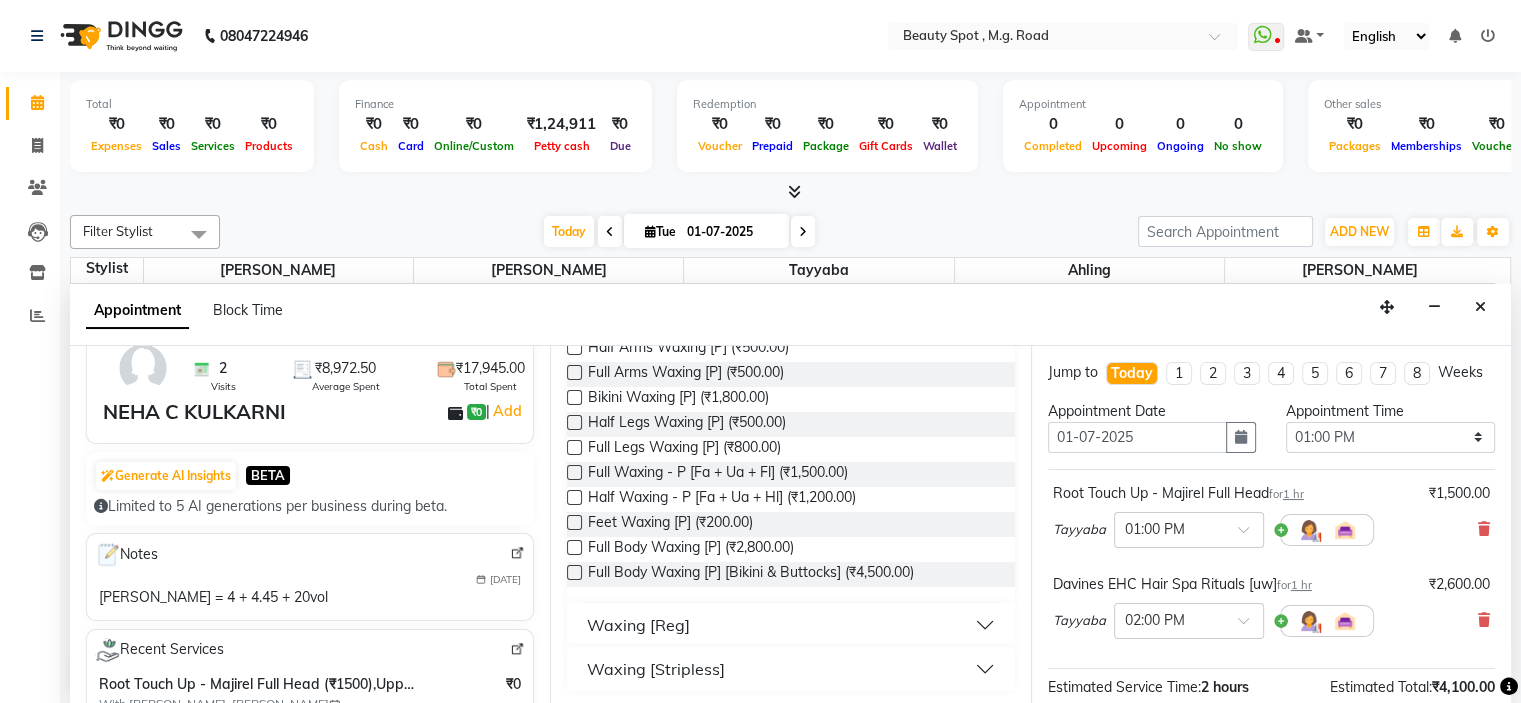 type on "wax" 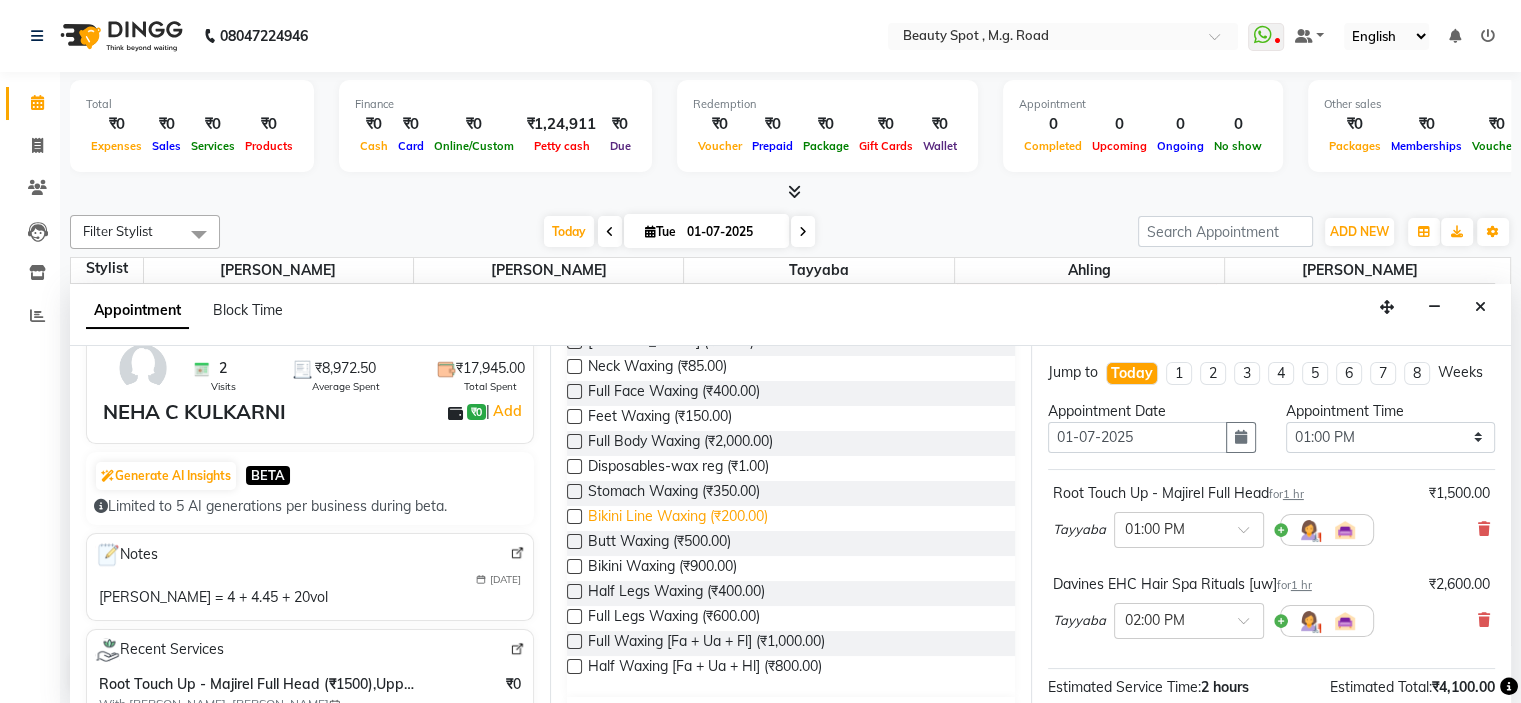 scroll, scrollTop: 1149, scrollLeft: 0, axis: vertical 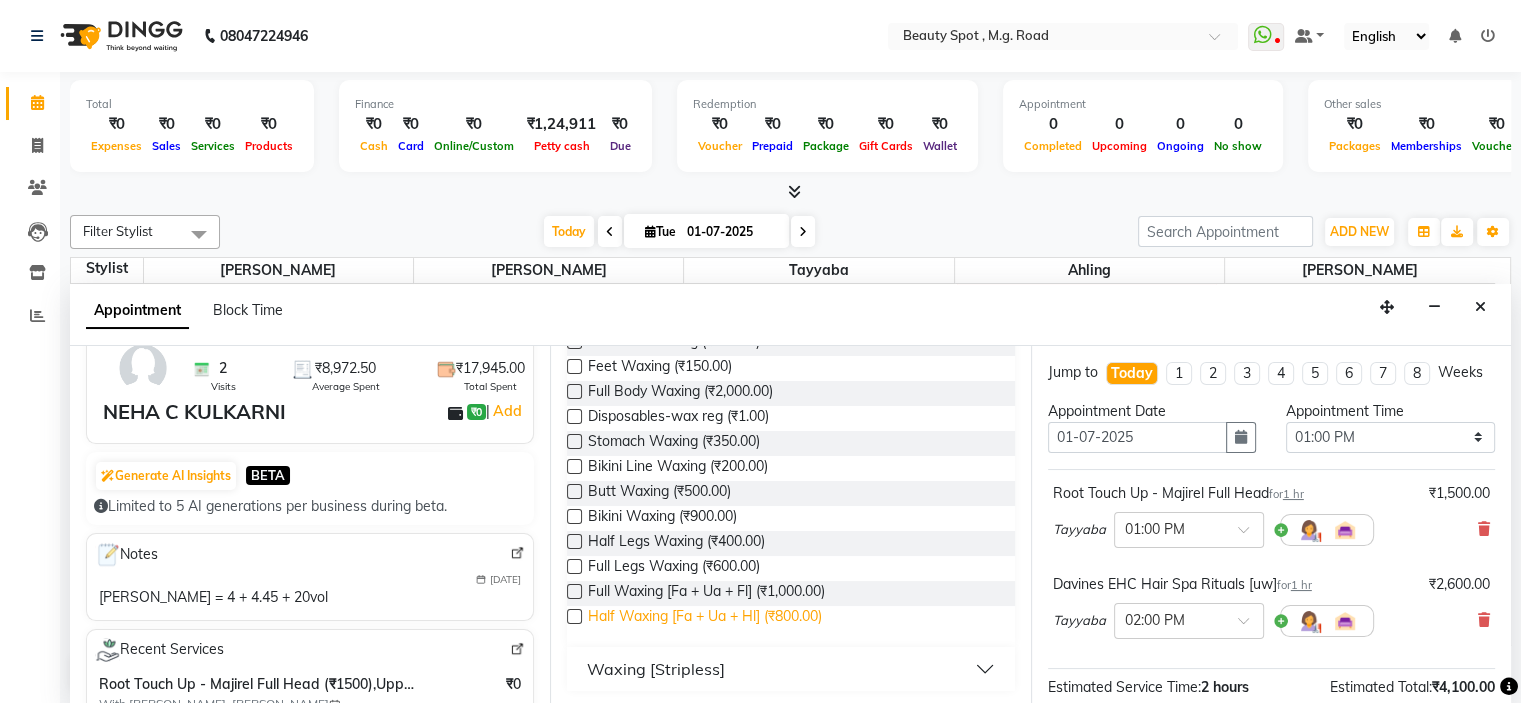 click on "Half Waxing [Fa + Ua + Hl] (₹800.00)" at bounding box center (705, 618) 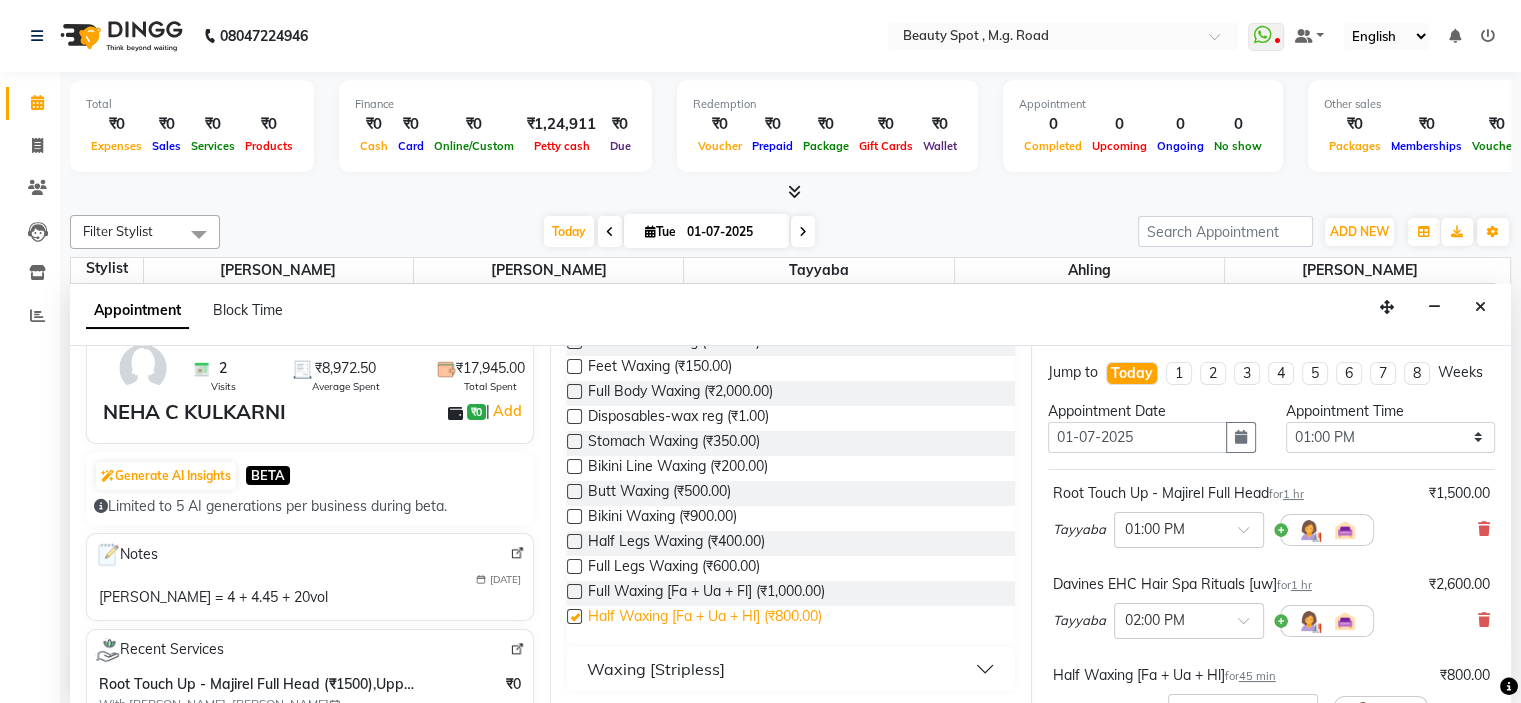 checkbox on "false" 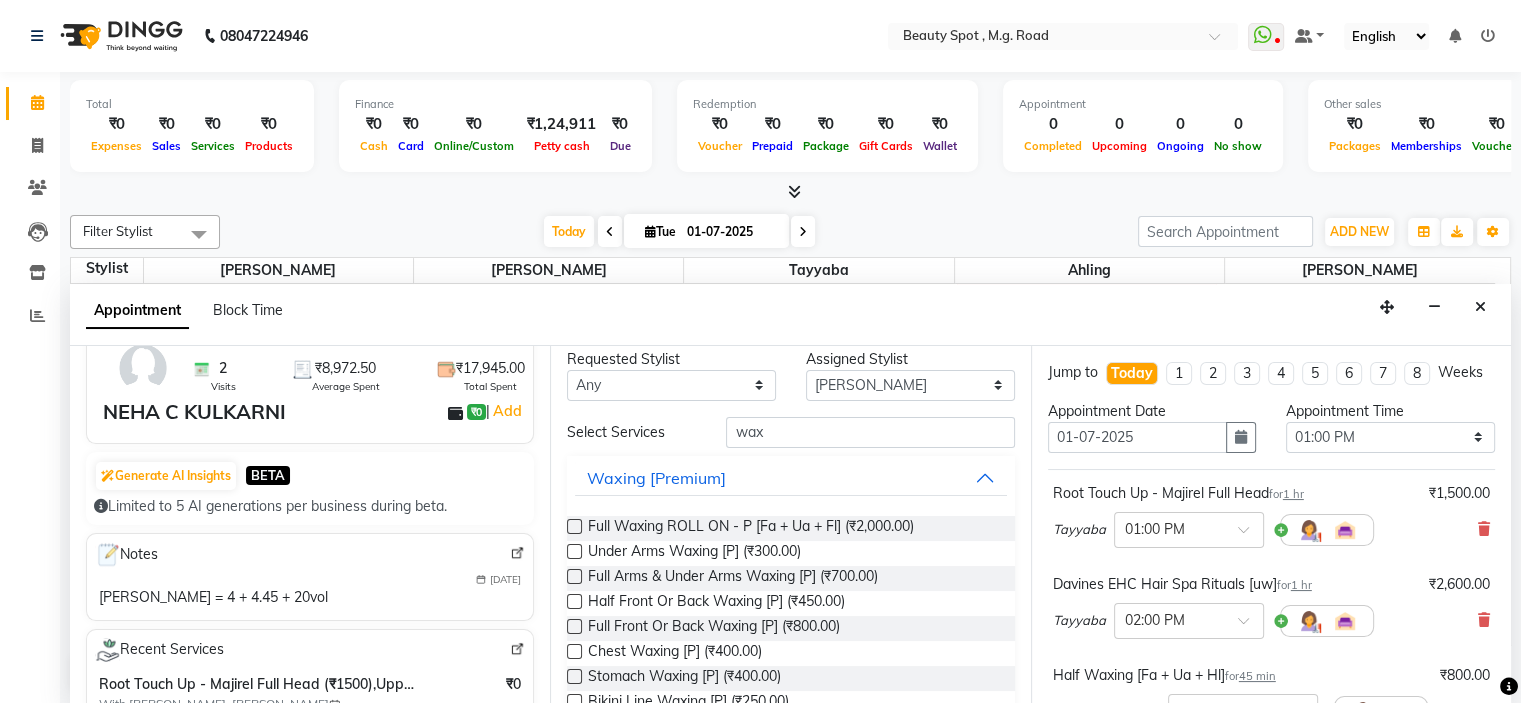 scroll, scrollTop: 0, scrollLeft: 0, axis: both 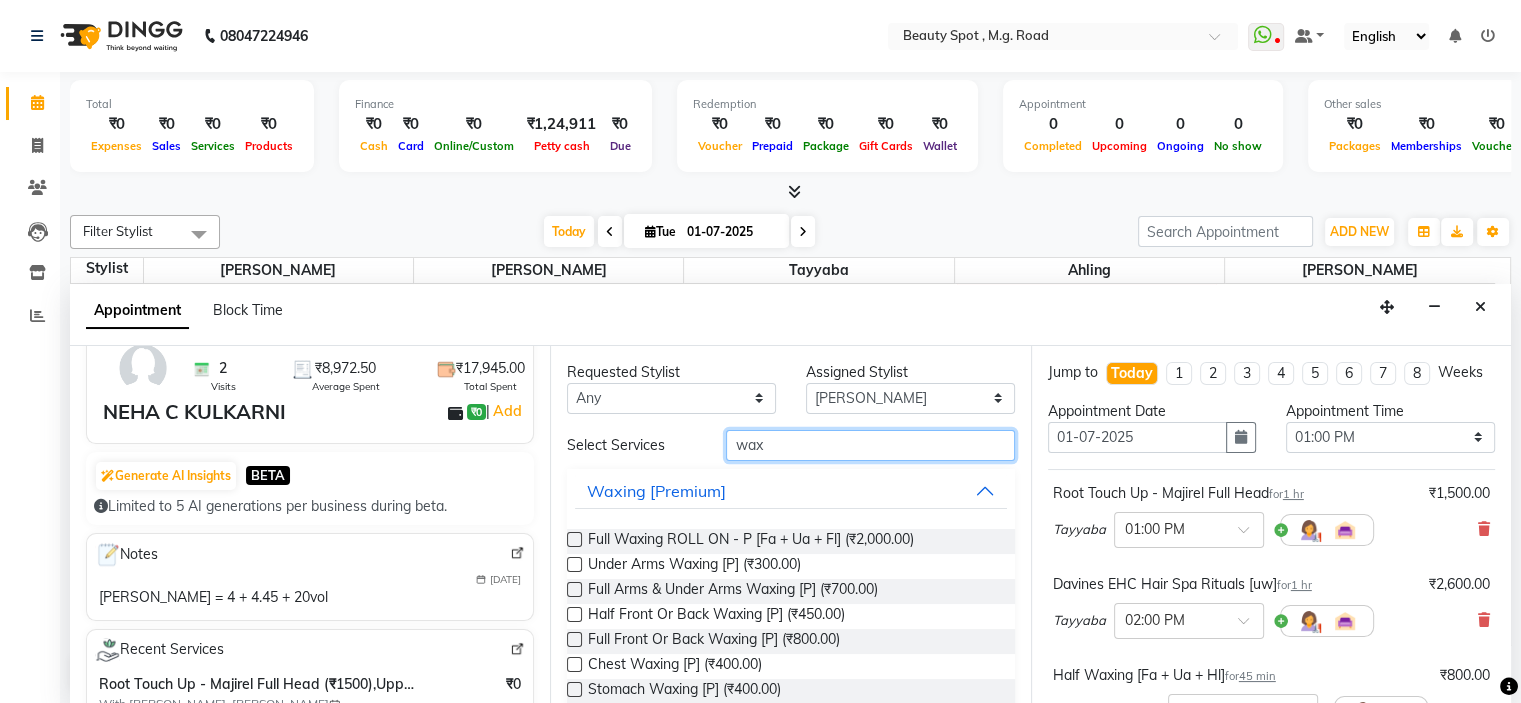 click on "wax" at bounding box center (870, 445) 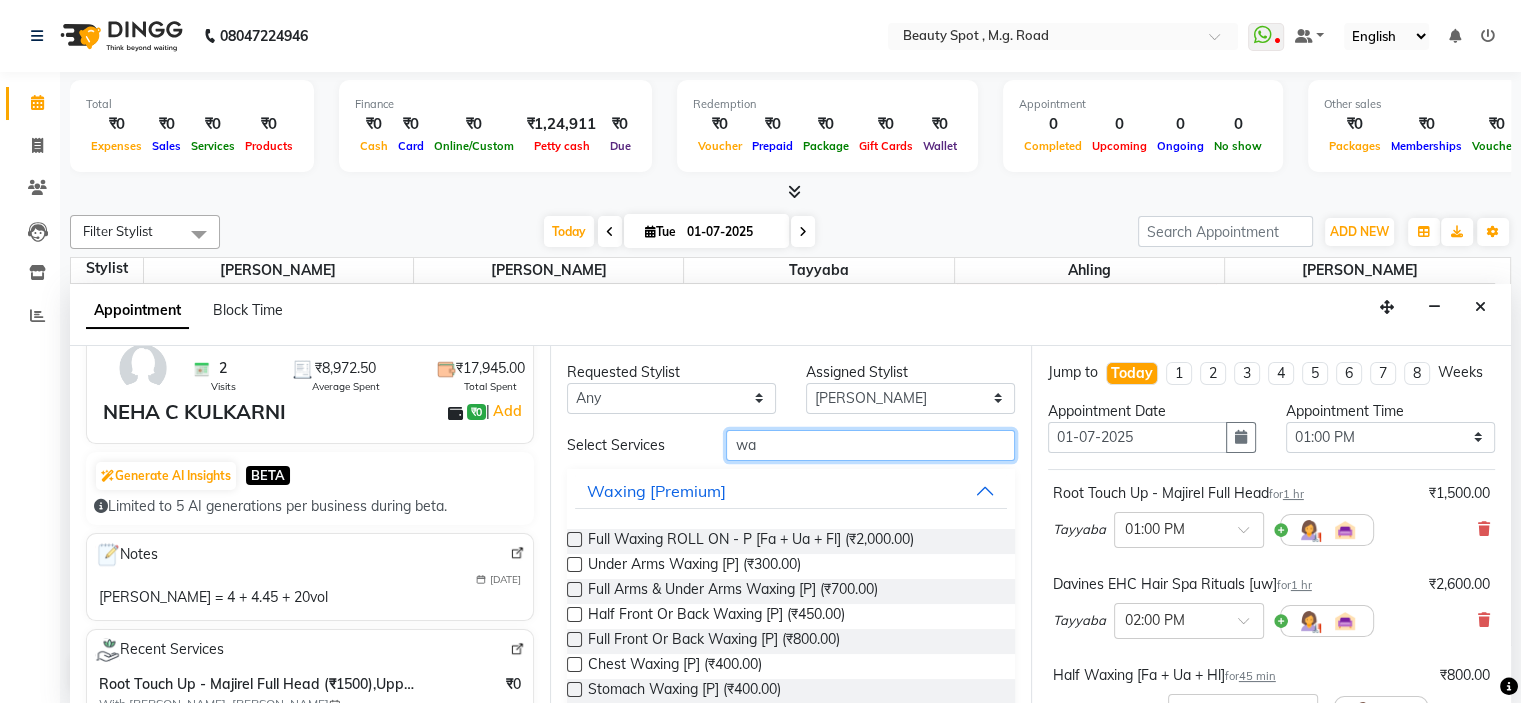 type on "w" 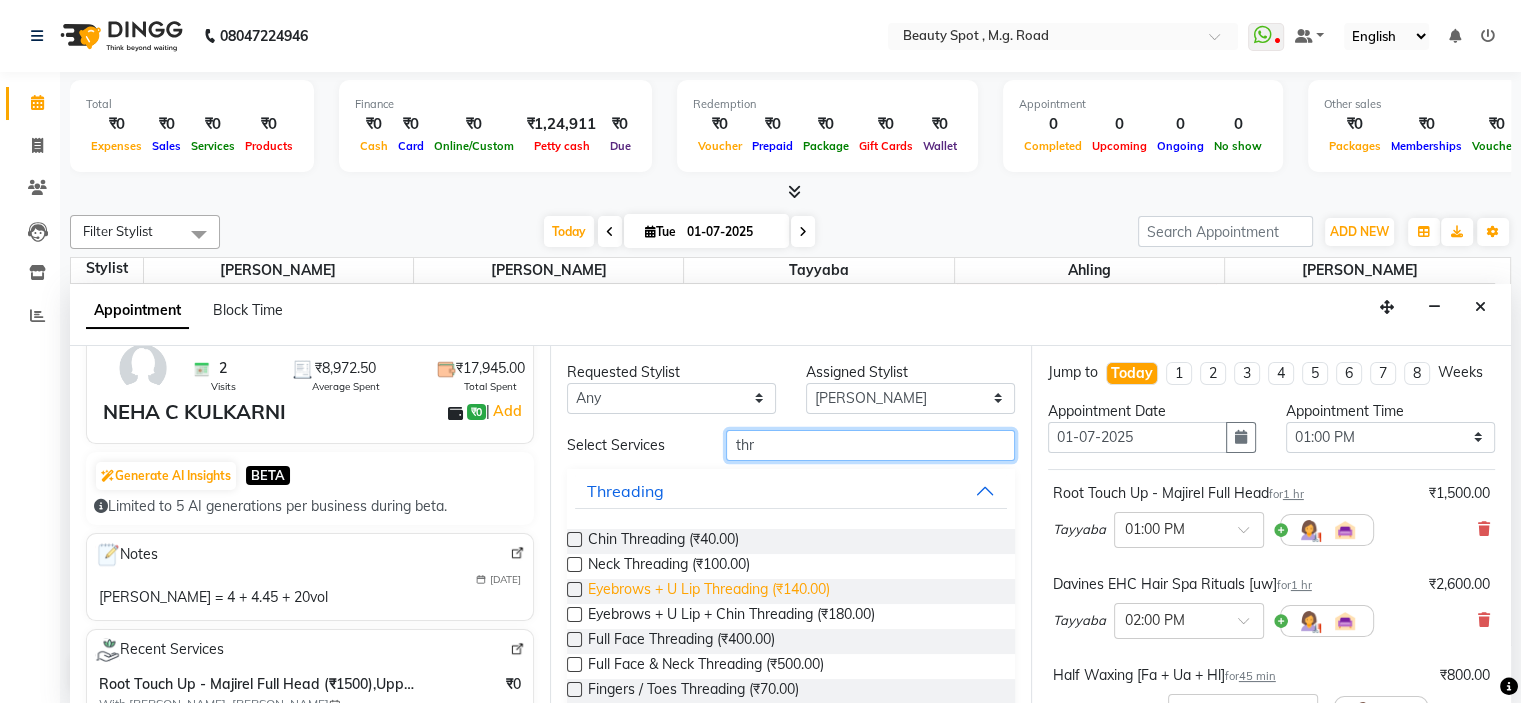 type on "thr" 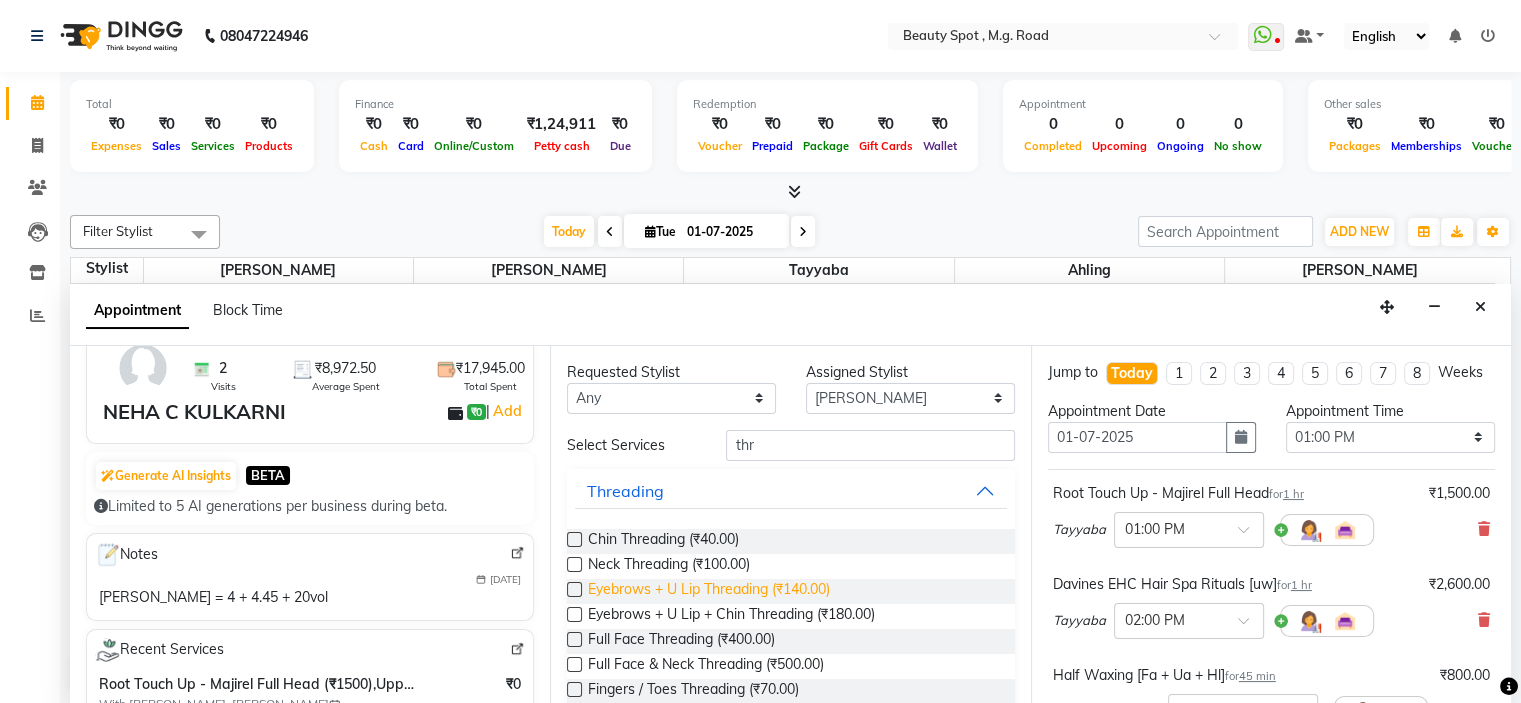 click on "Eyebrows + U Lip Threading (₹140.00)" at bounding box center (709, 591) 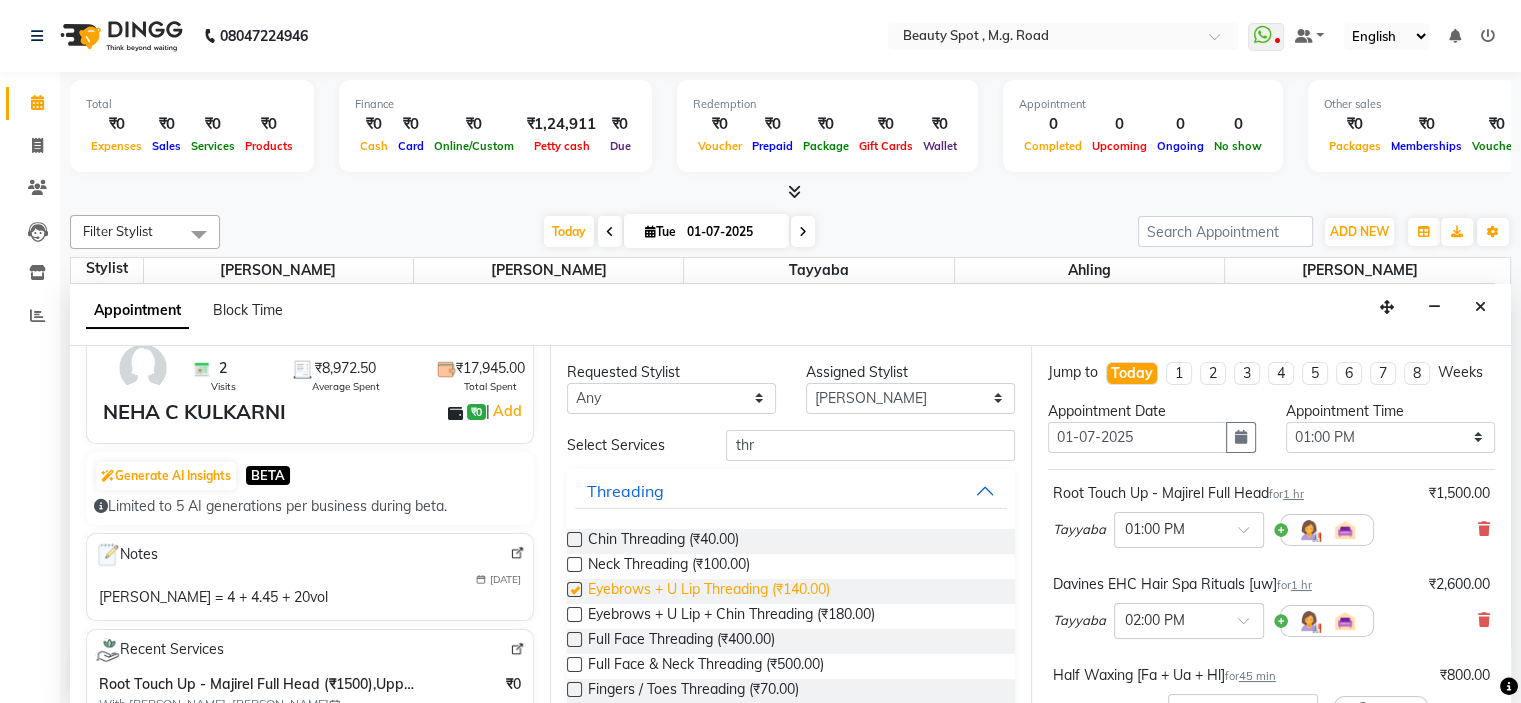 checkbox on "false" 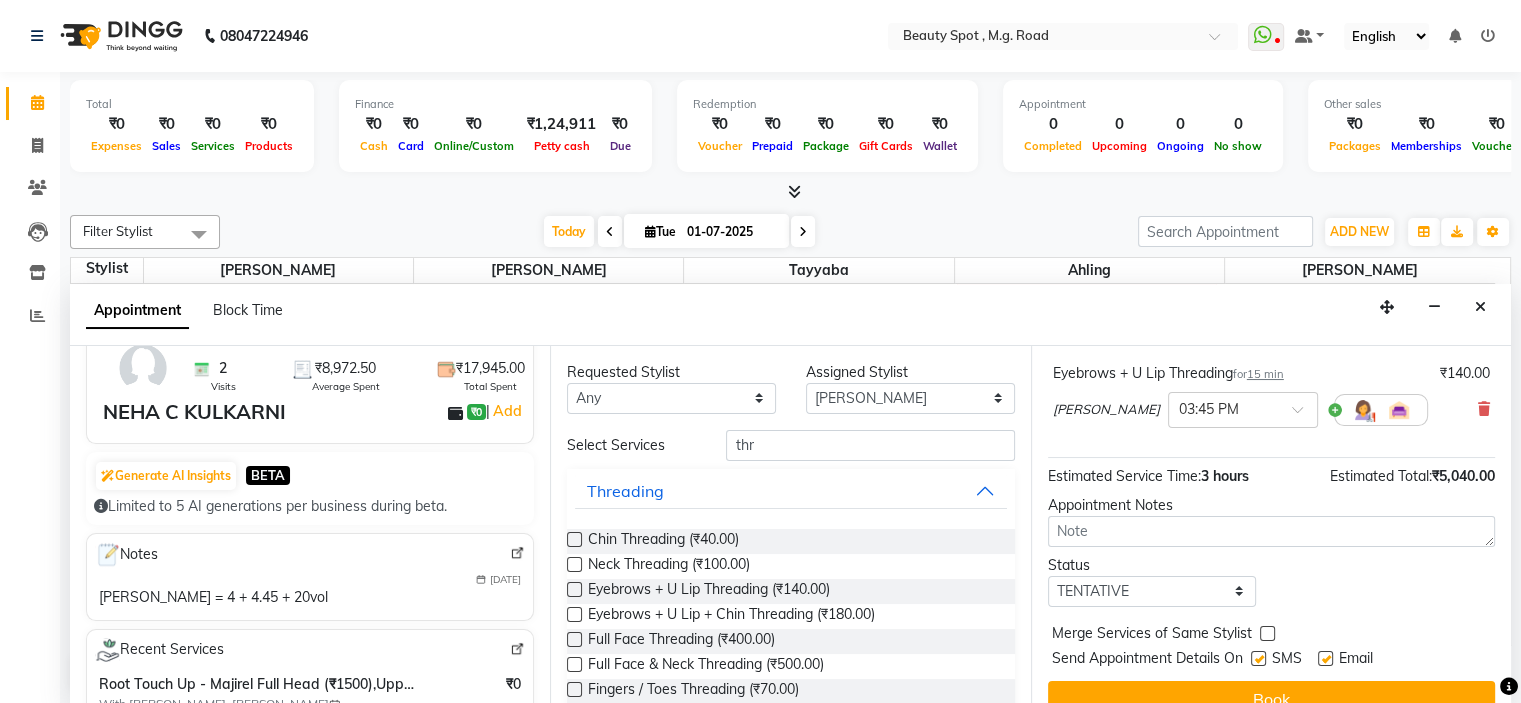 scroll, scrollTop: 438, scrollLeft: 0, axis: vertical 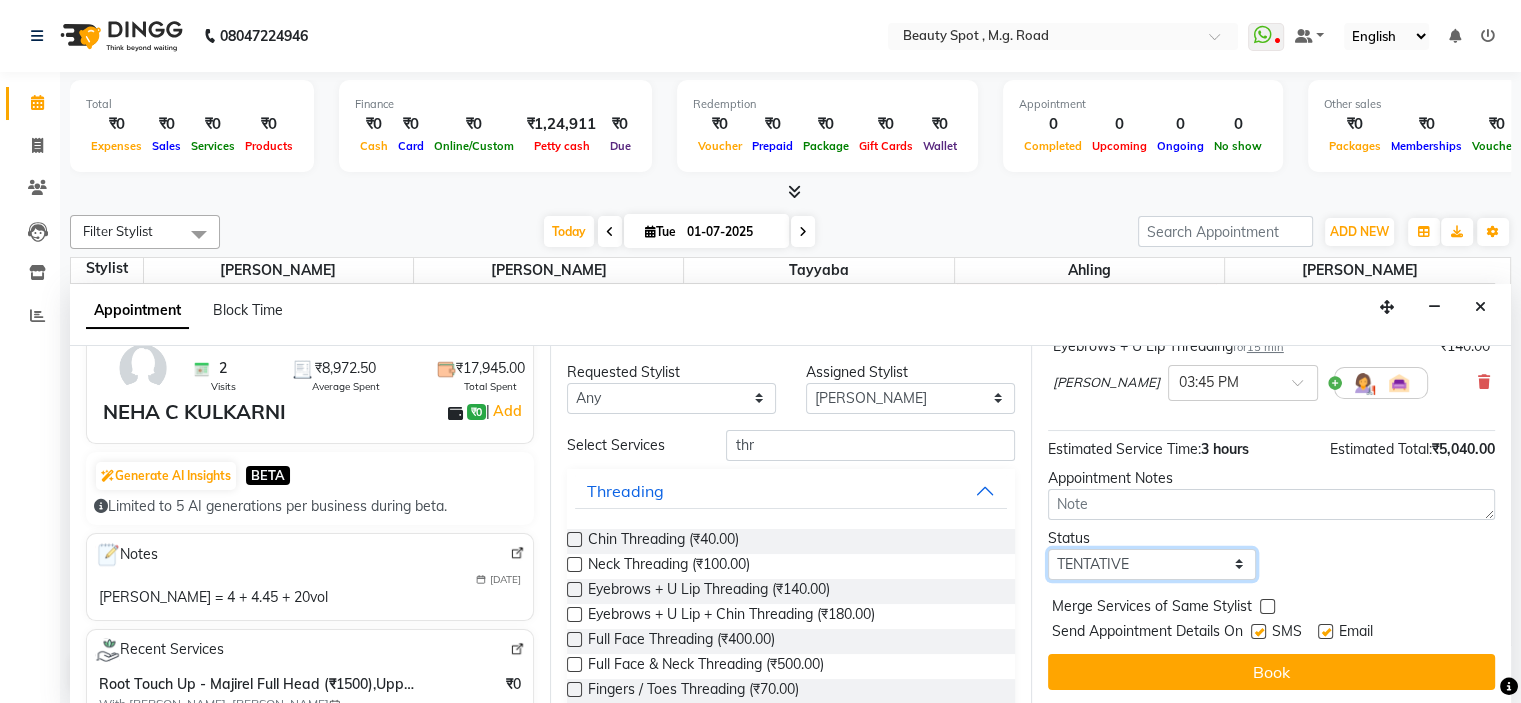 click on "Select TENTATIVE CONFIRM CHECK-IN UPCOMING" at bounding box center (1152, 564) 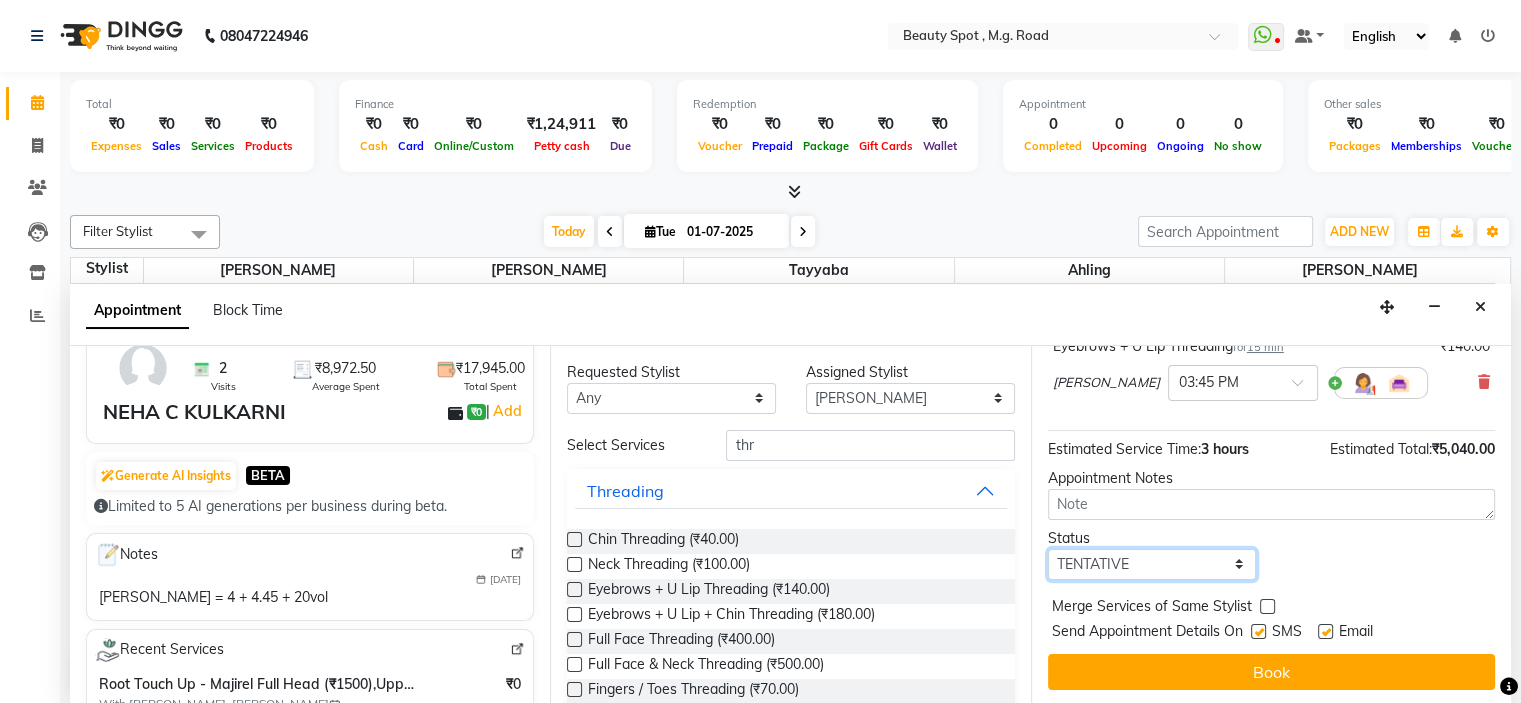 select on "confirm booking" 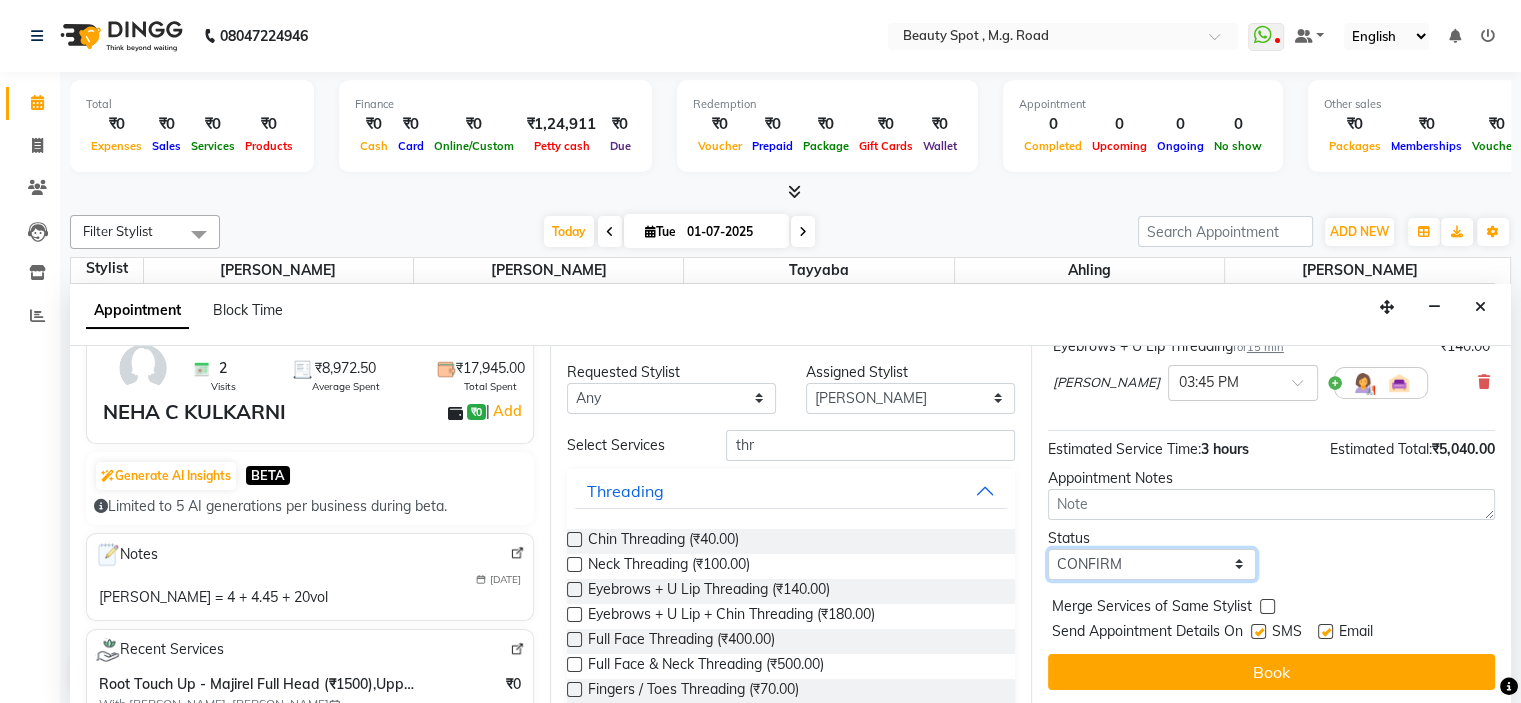 click on "Select TENTATIVE CONFIRM CHECK-IN UPCOMING" at bounding box center [1152, 564] 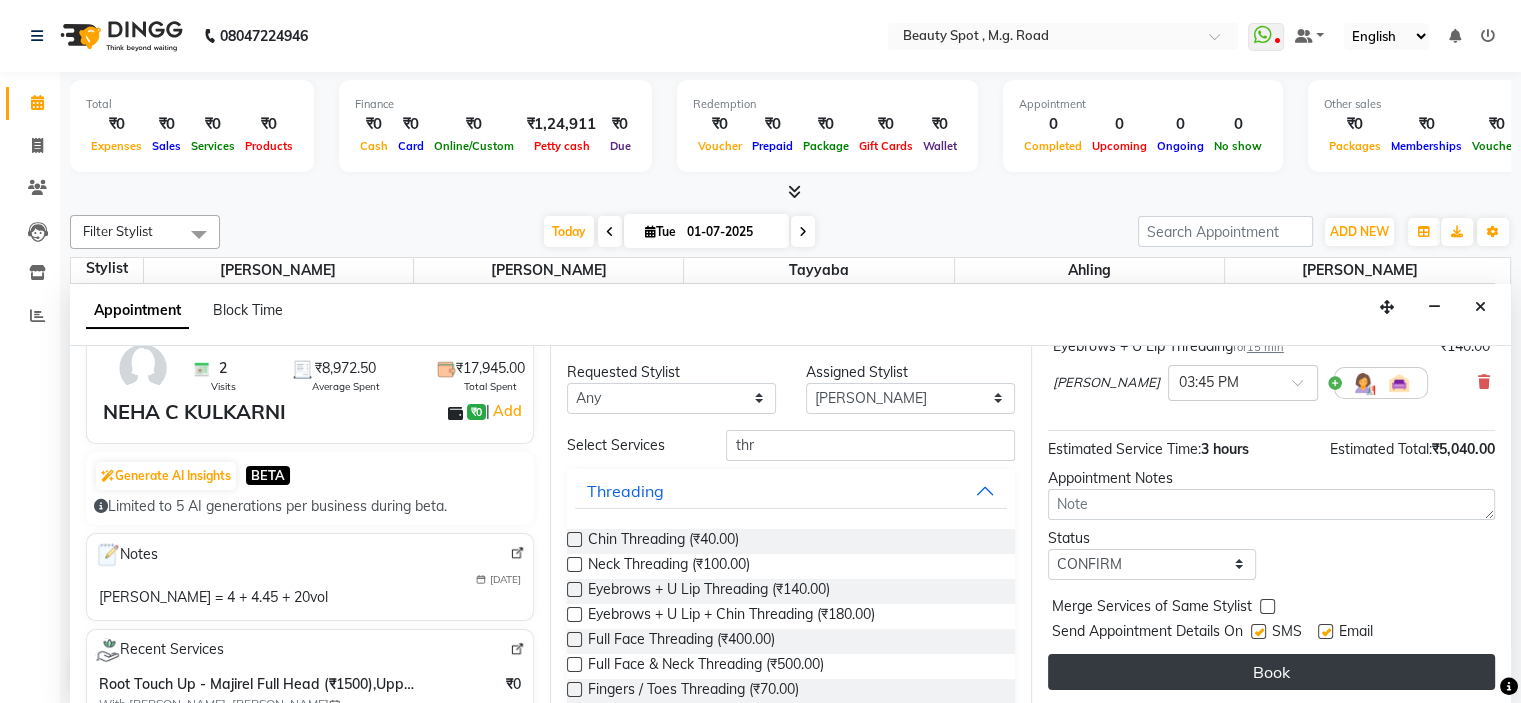 click on "Book" at bounding box center [1271, 672] 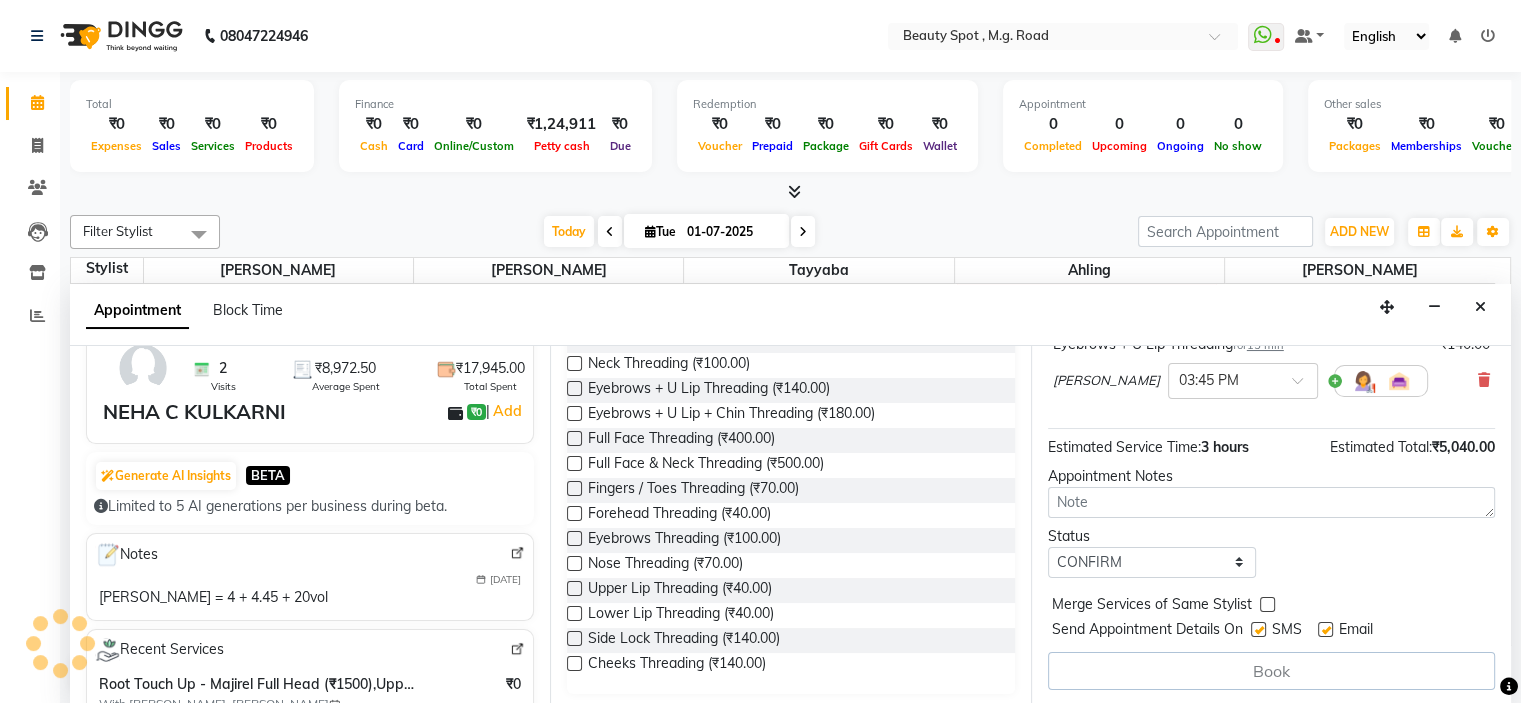scroll, scrollTop: 204, scrollLeft: 0, axis: vertical 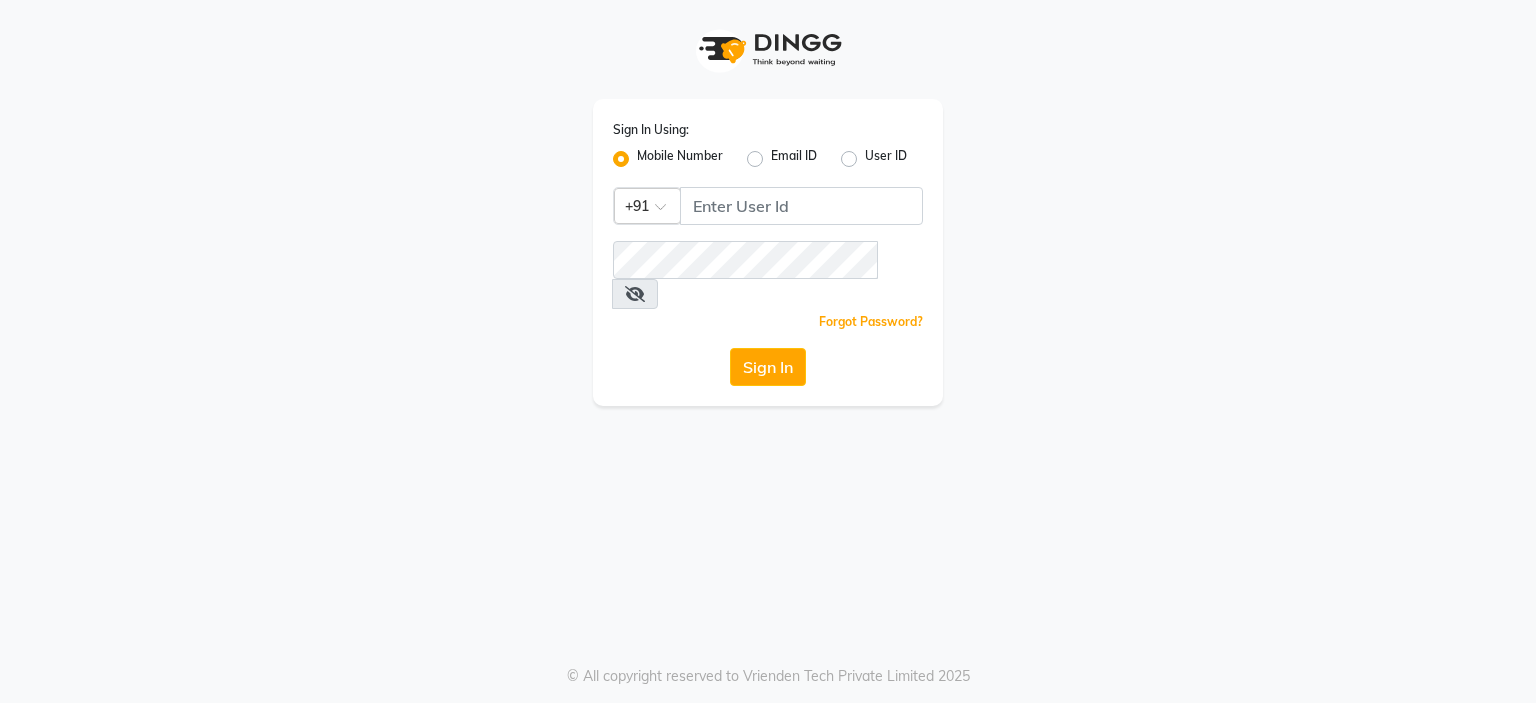 click on "User ID" 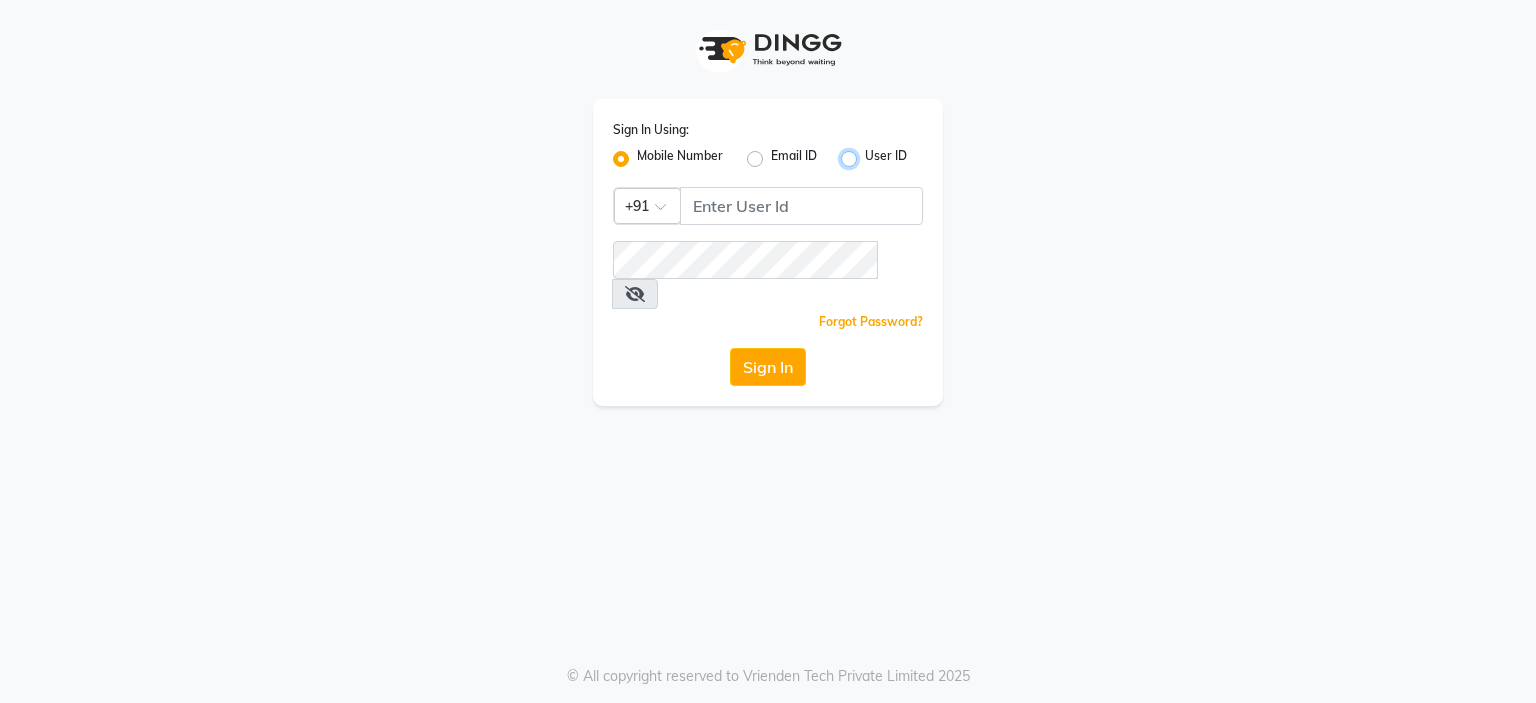 click on "User ID" at bounding box center (871, 153) 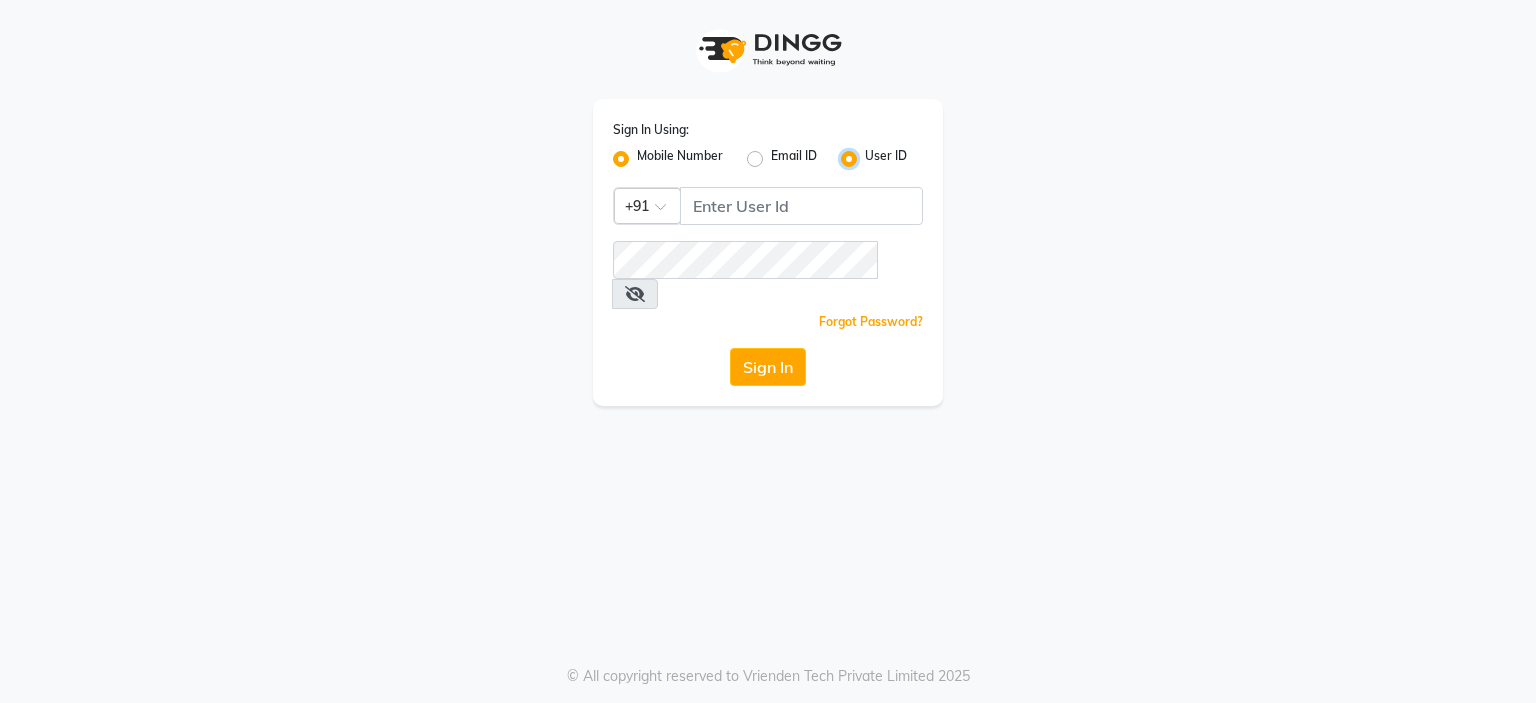 radio on "false" 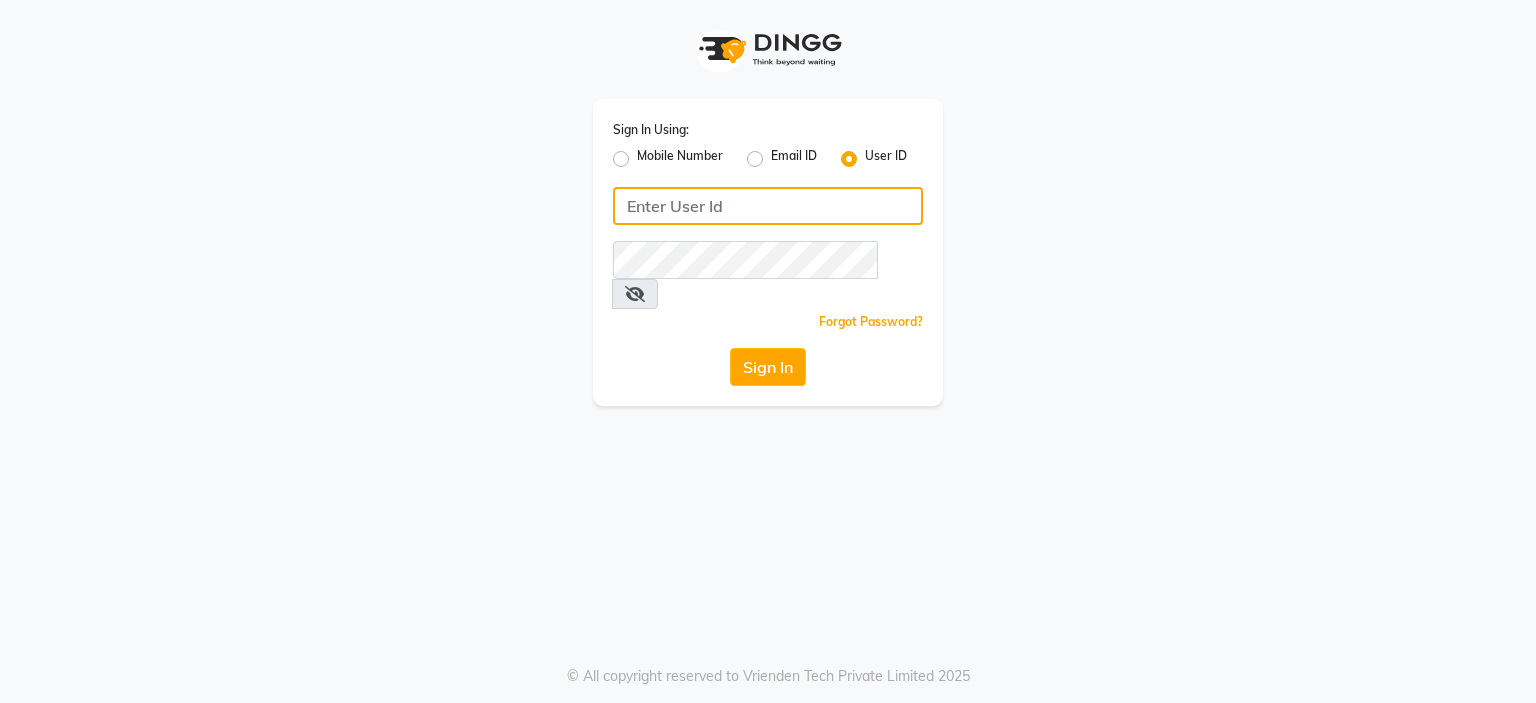 click 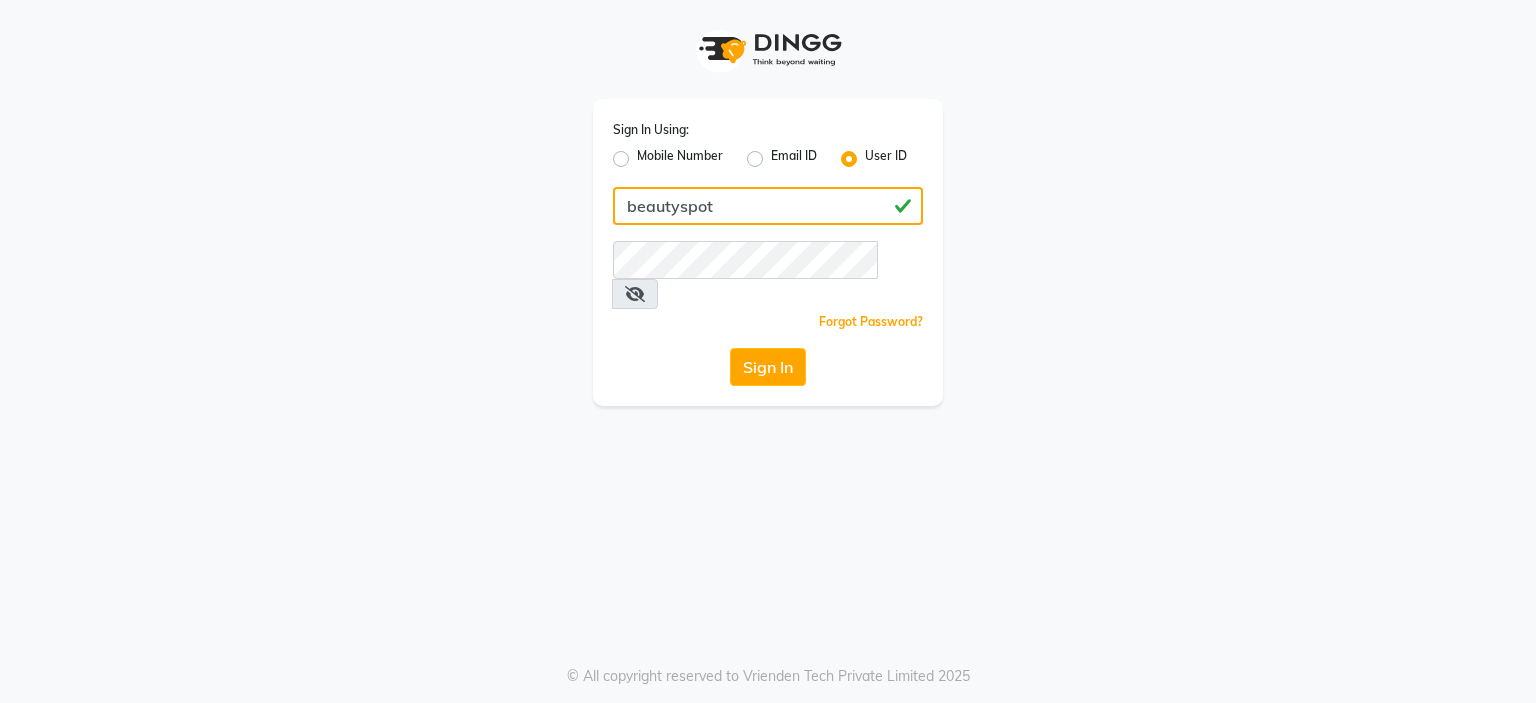 type on "beautyspot" 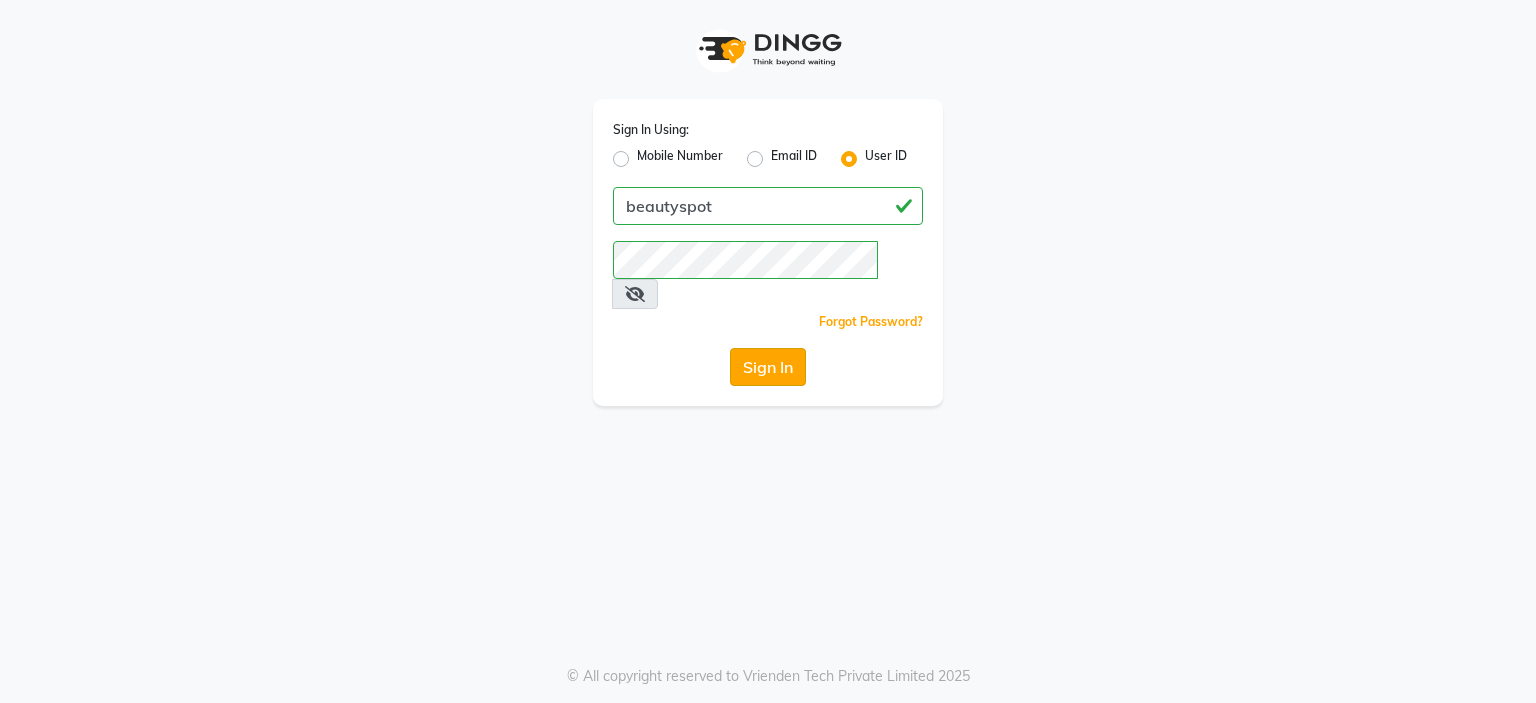 click on "Sign In" 